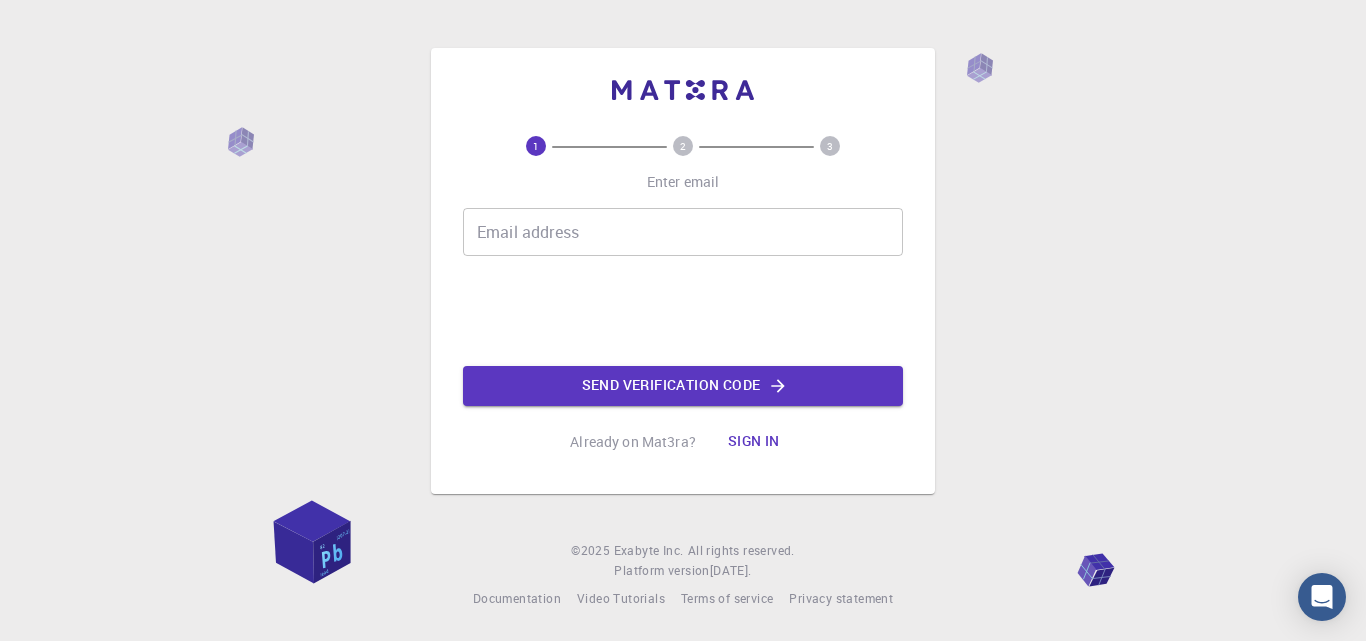 scroll, scrollTop: 0, scrollLeft: 0, axis: both 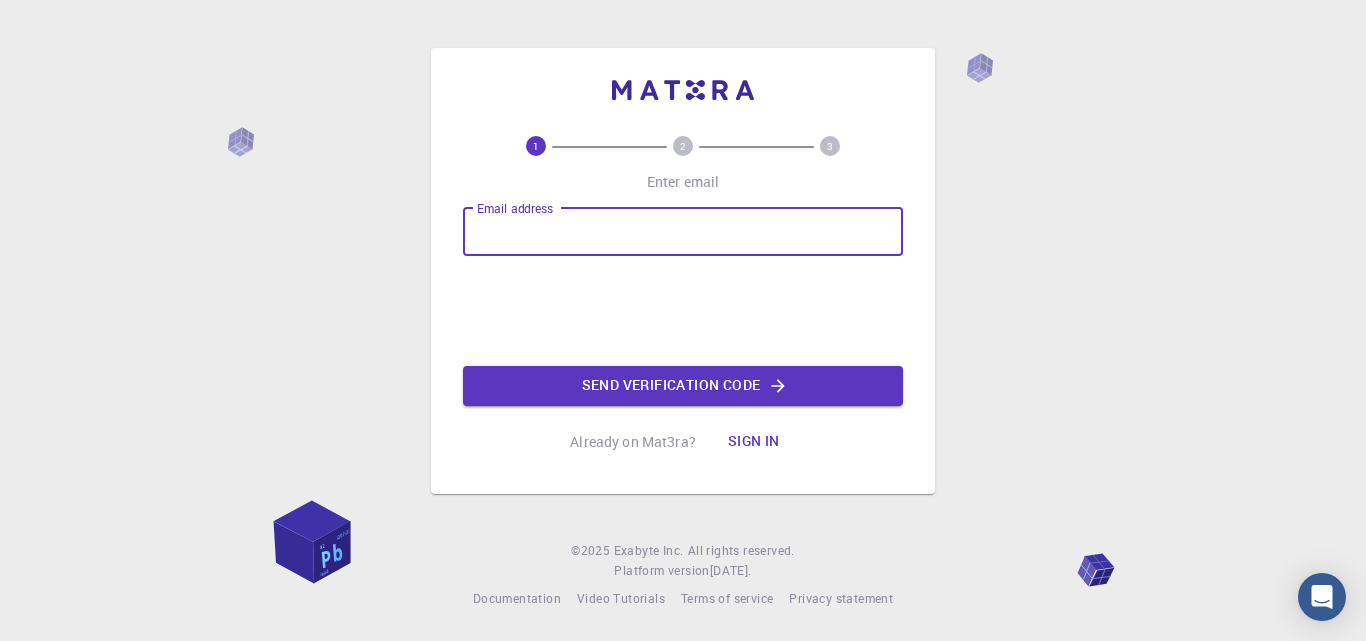 type on "[EMAIL_ADDRESS][DOMAIN_NAME]" 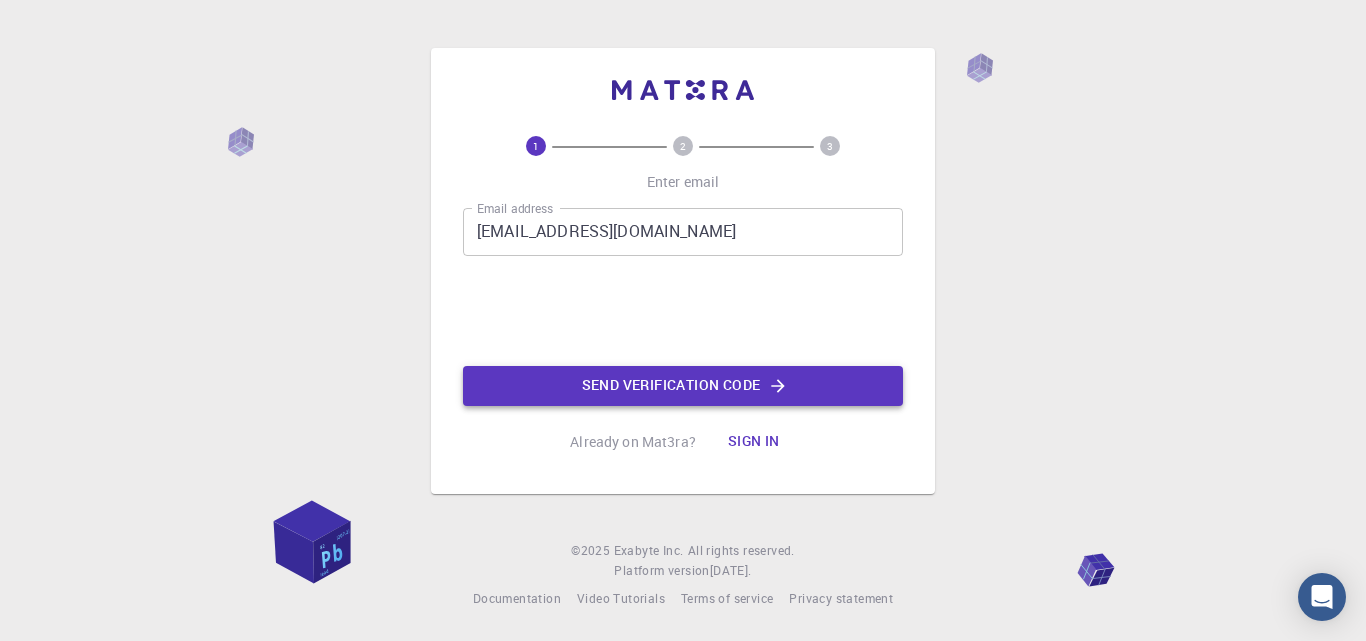 click on "Send verification code" 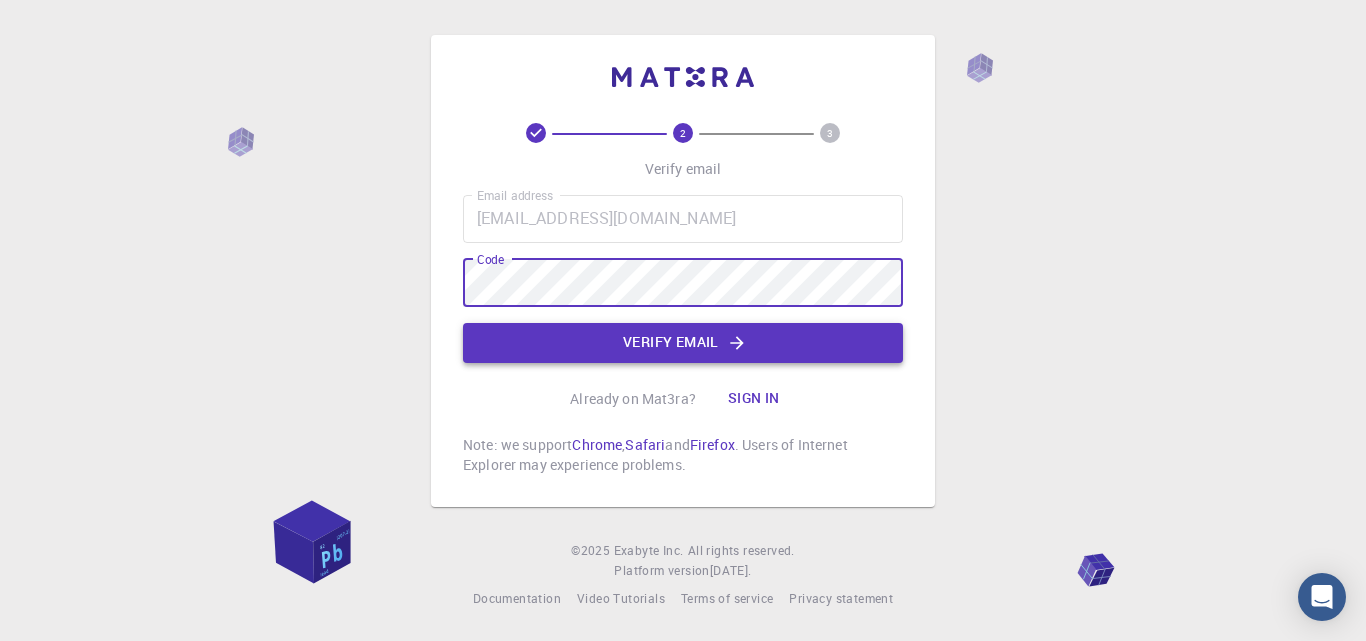 click on "Verify email" 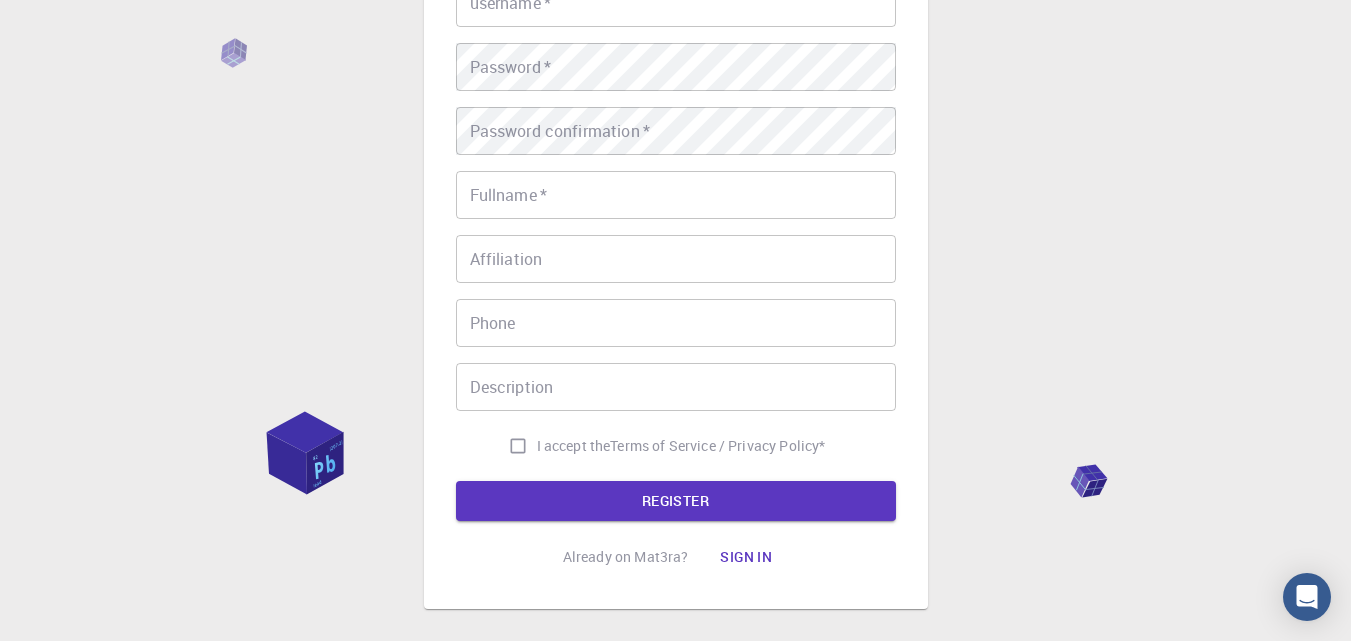 scroll, scrollTop: 0, scrollLeft: 0, axis: both 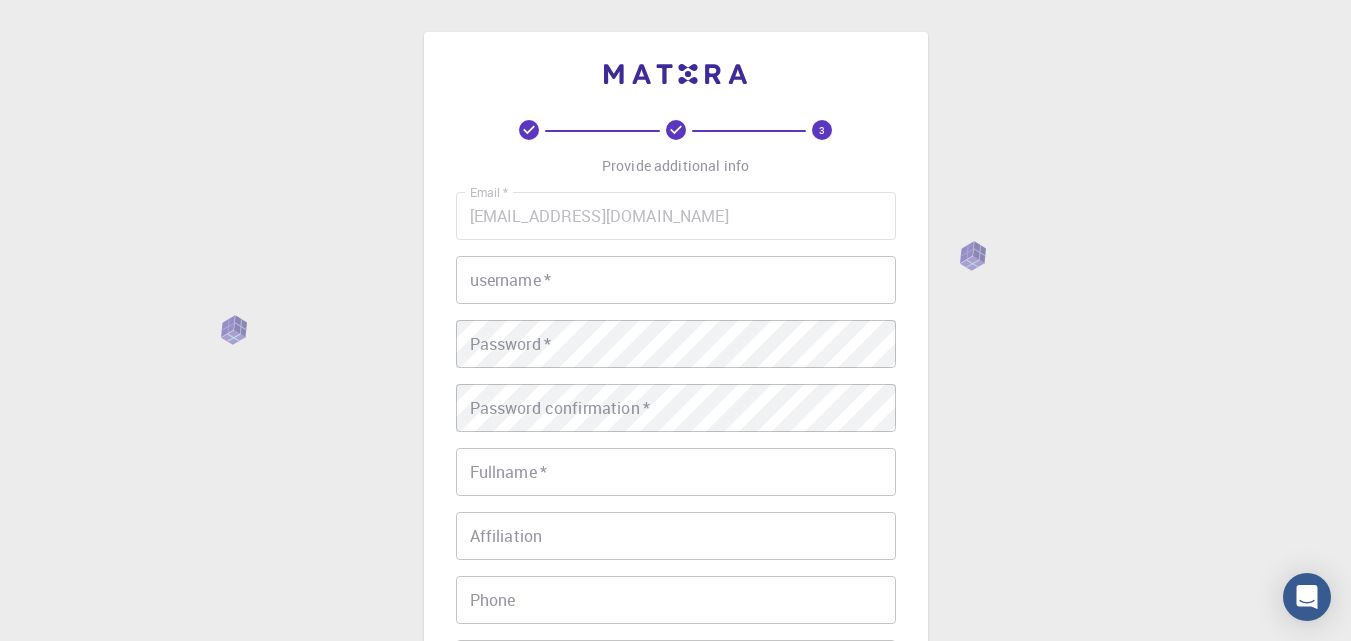 click on "username   *" at bounding box center [676, 280] 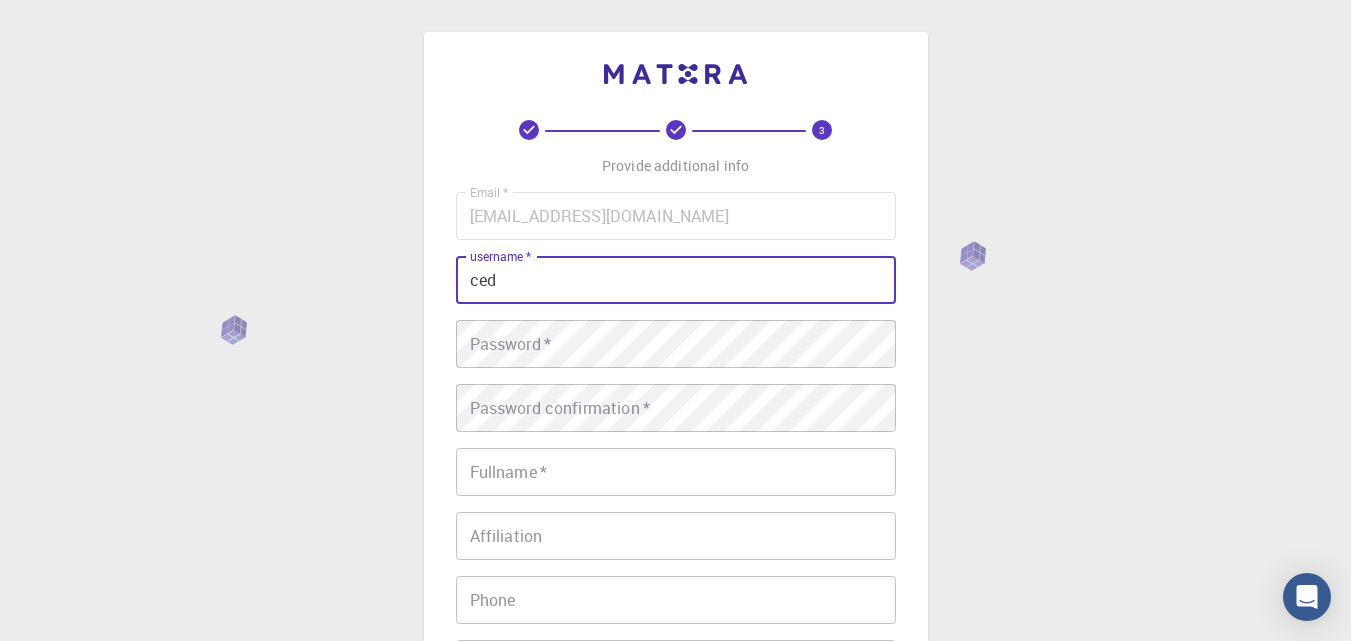 type on "ced" 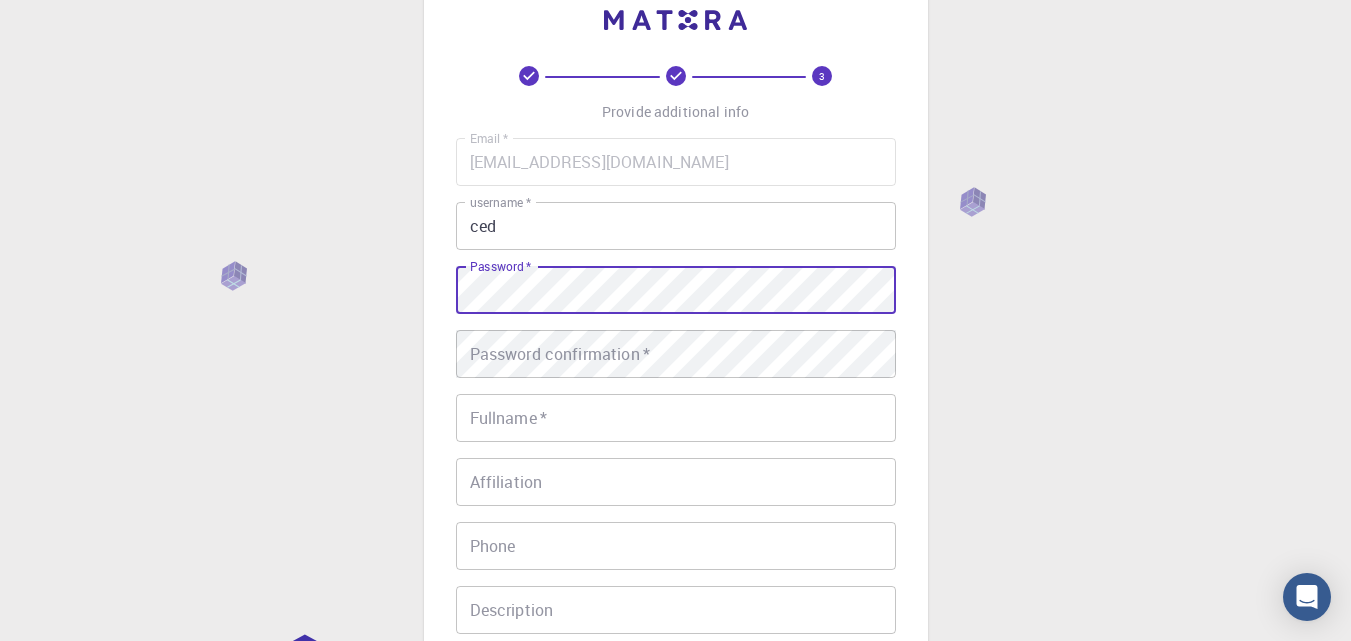 scroll, scrollTop: 100, scrollLeft: 0, axis: vertical 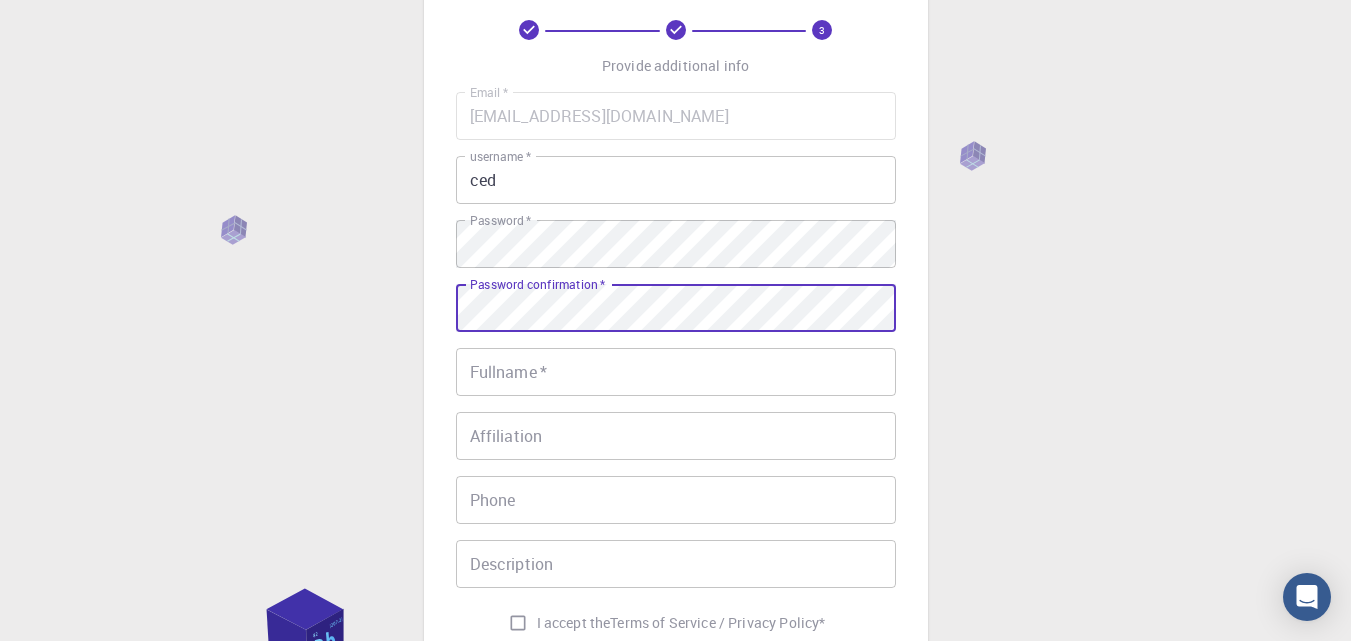 click on "Fullname   *" at bounding box center (676, 372) 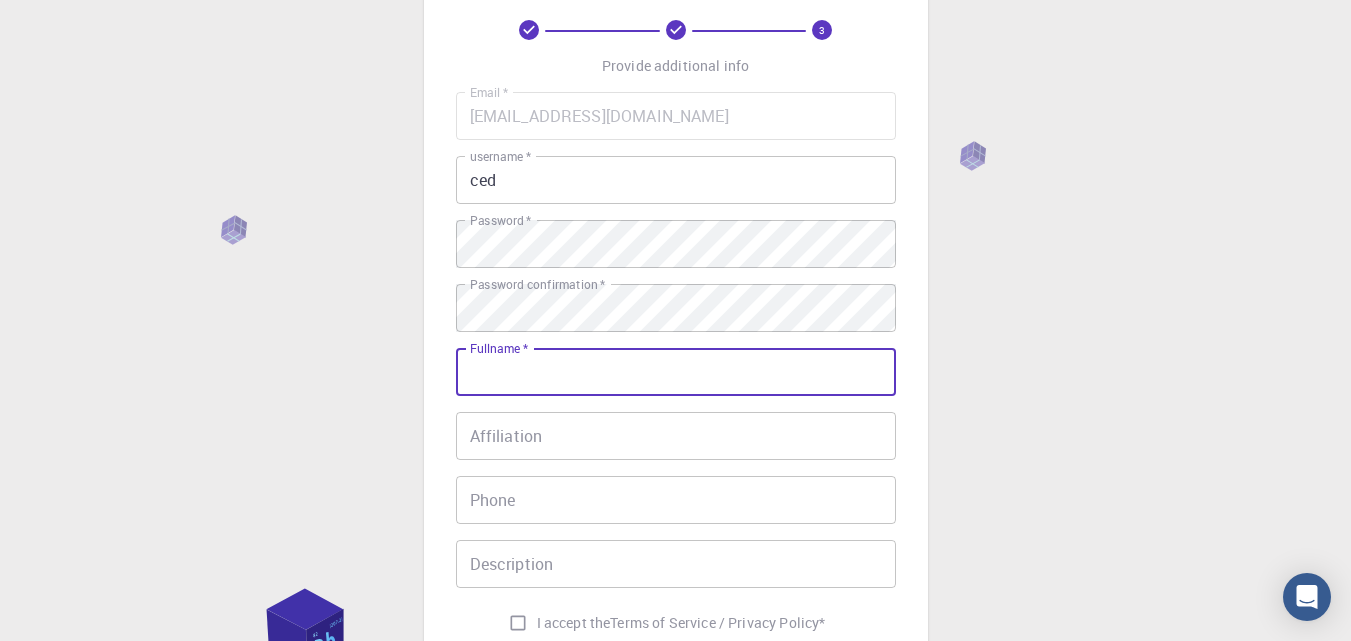 type on "[PERSON_NAME]" 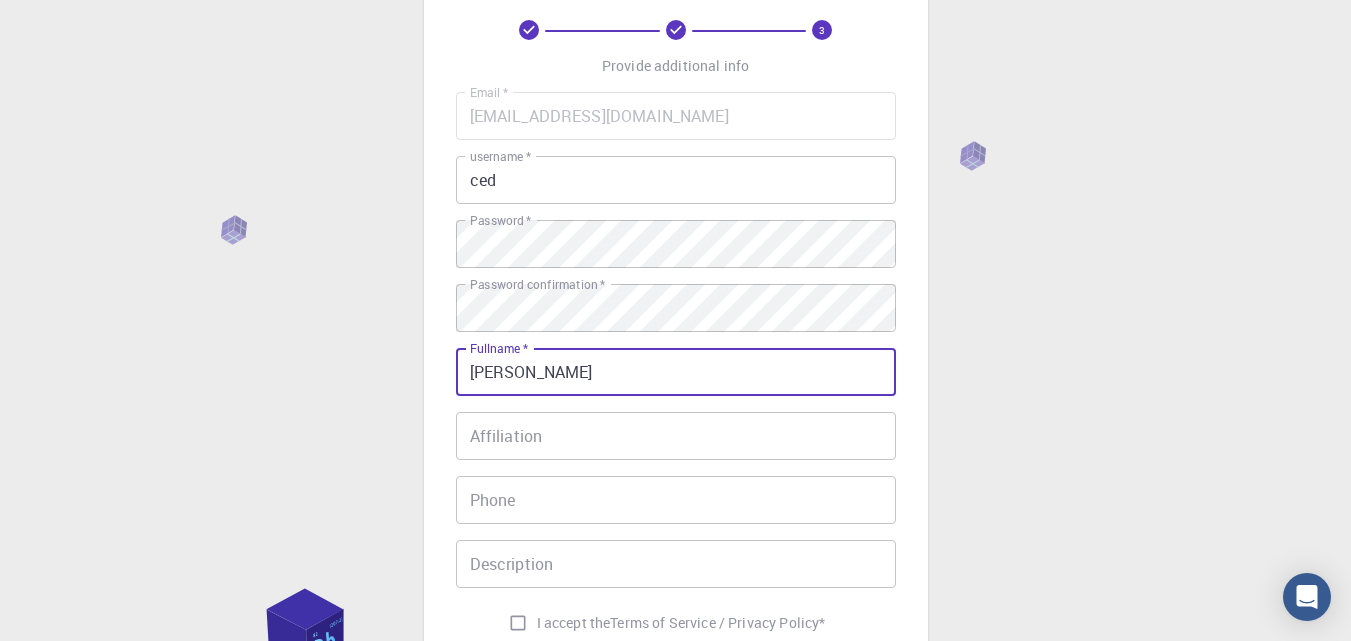 type on "09512709376" 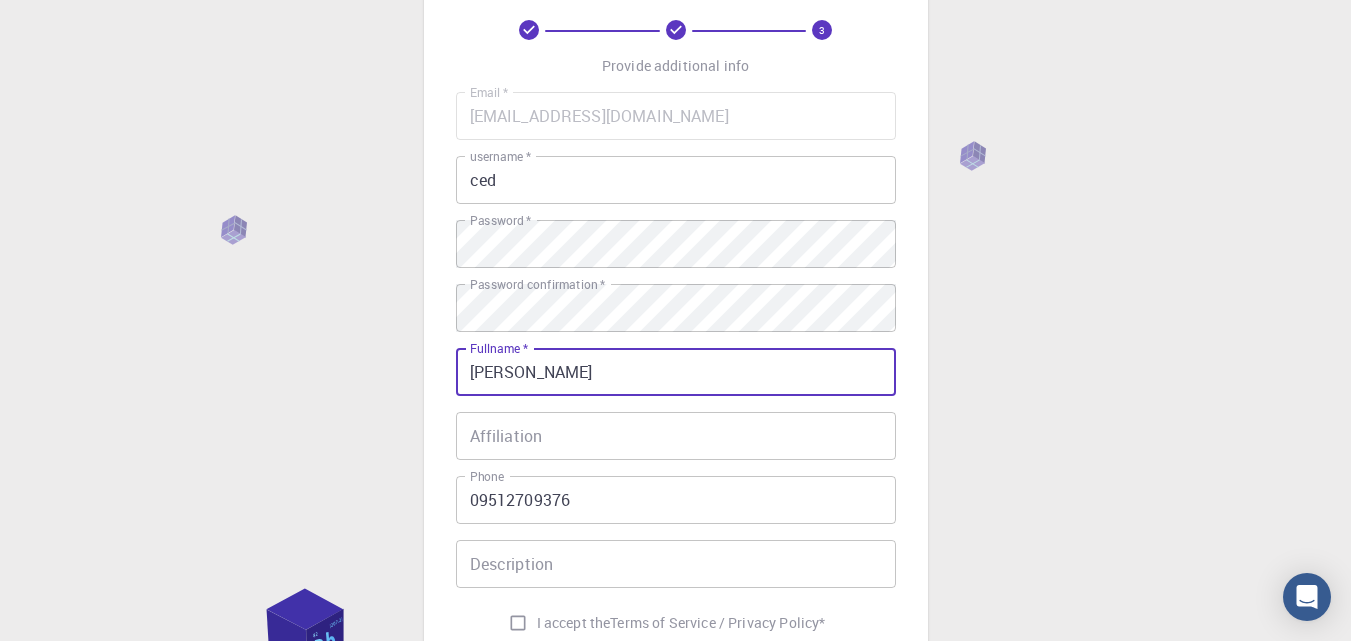 click on "Affiliation" at bounding box center (676, 436) 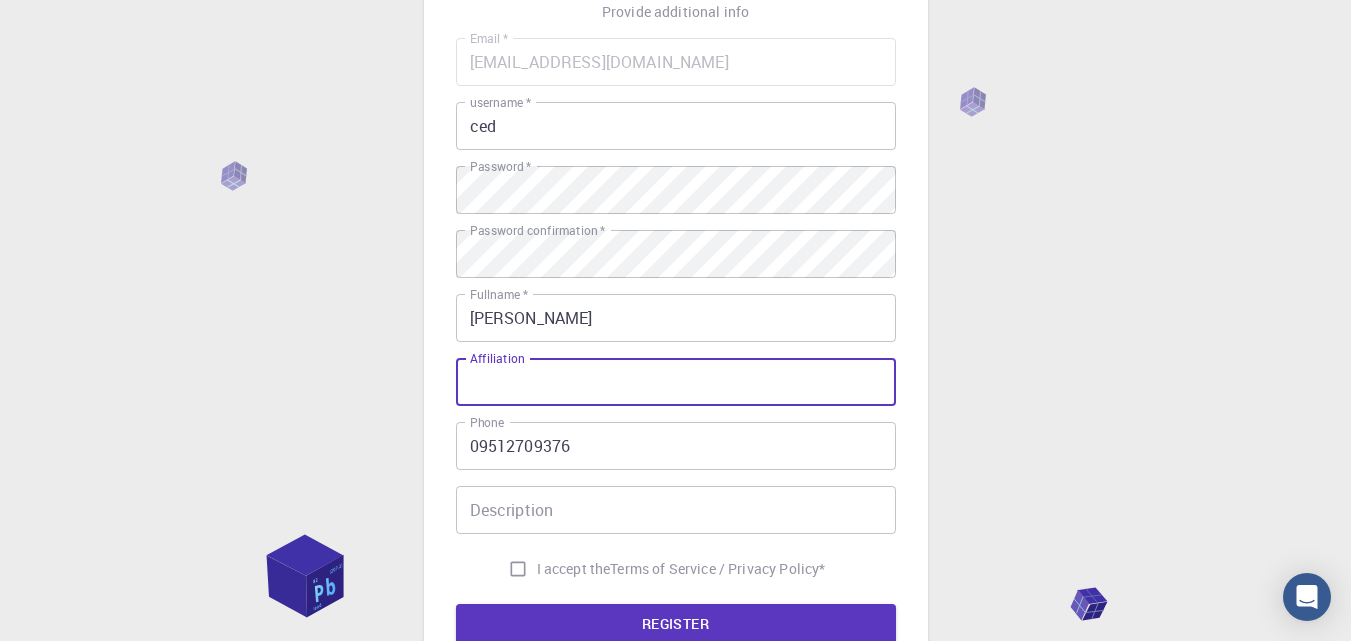 scroll, scrollTop: 200, scrollLeft: 0, axis: vertical 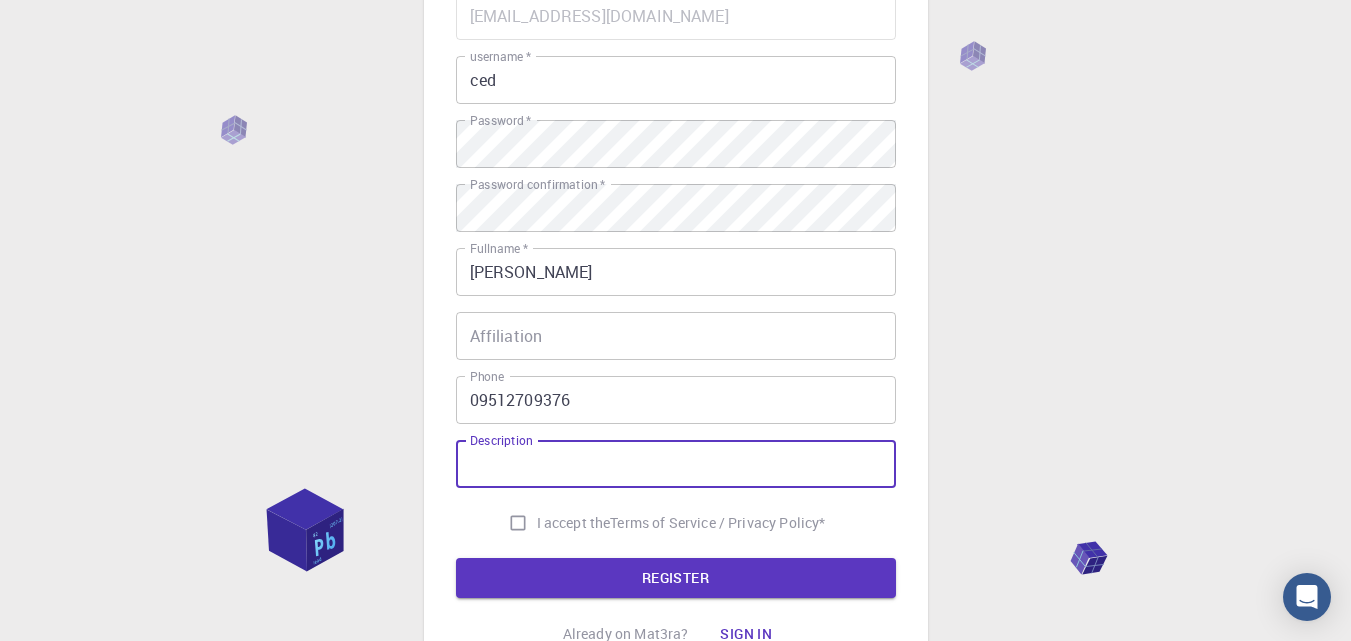 click on "Description" at bounding box center [676, 464] 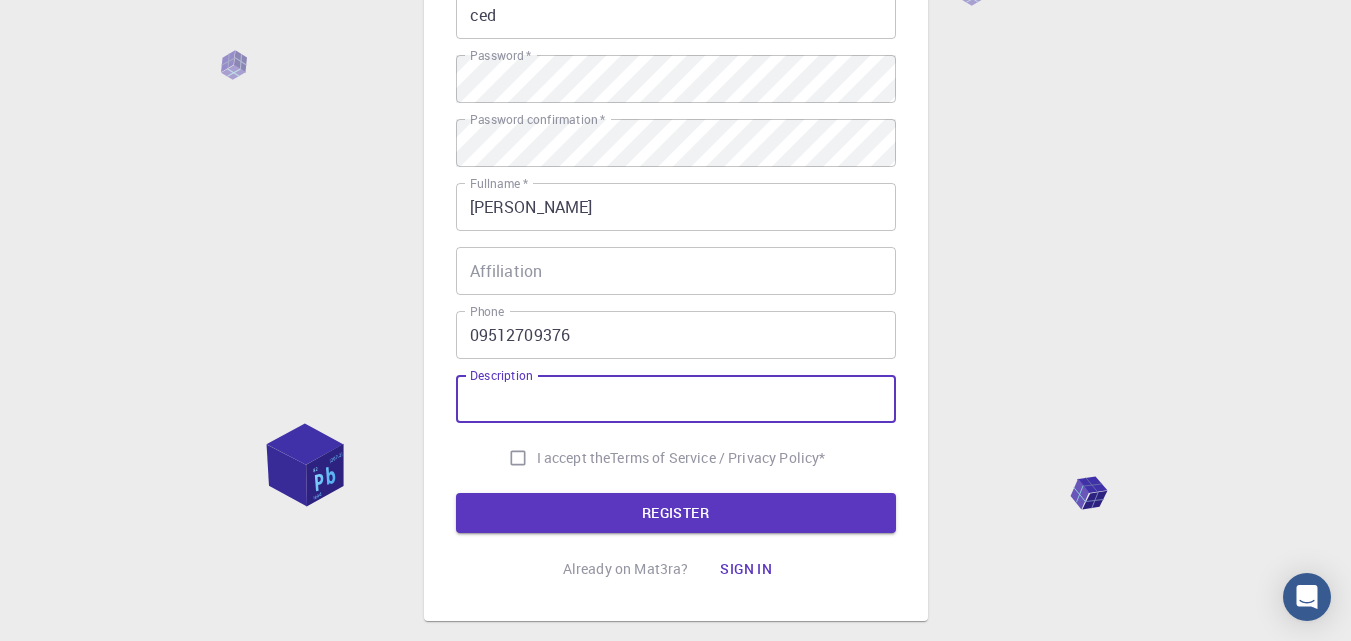 scroll, scrollTop: 300, scrollLeft: 0, axis: vertical 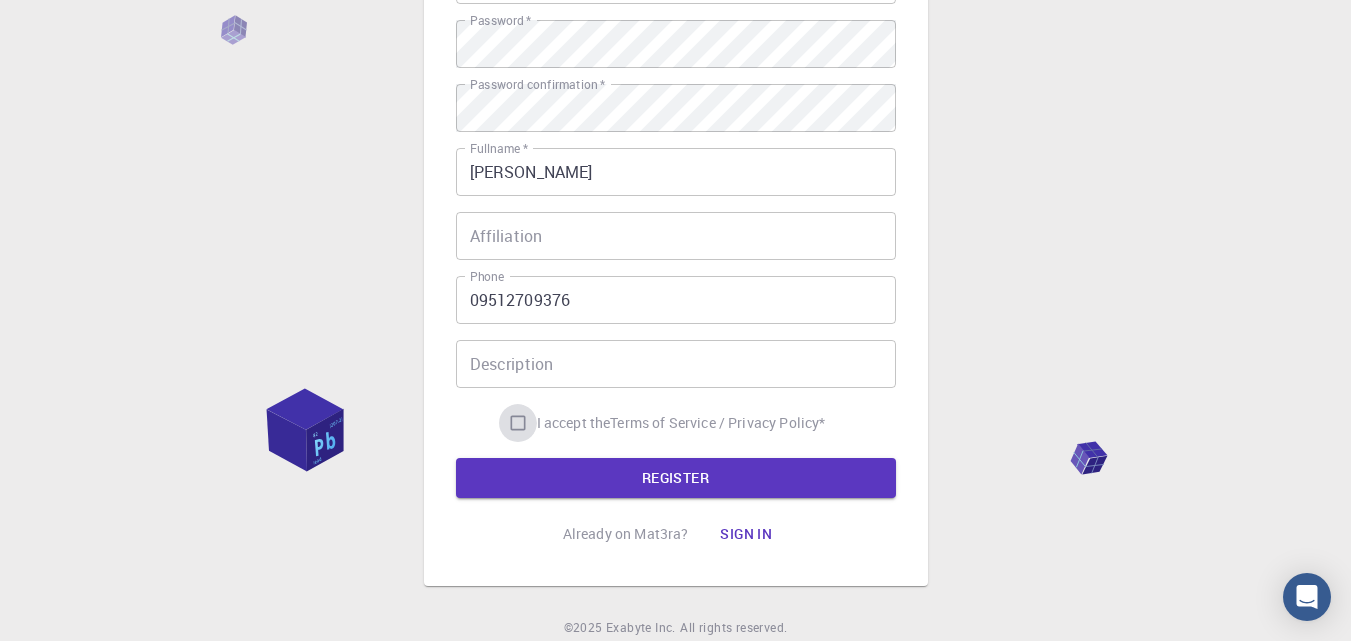 click on "I accept the  Terms of Service / Privacy Policy  *" at bounding box center (518, 423) 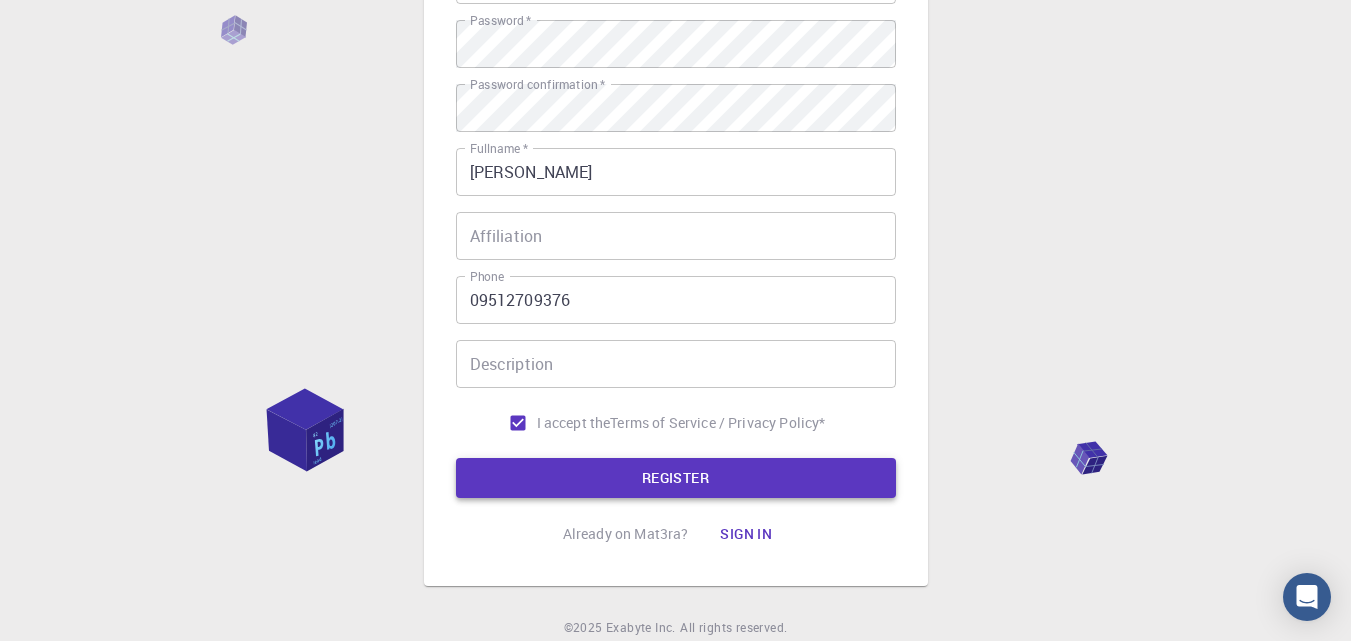 click on "REGISTER" at bounding box center (676, 478) 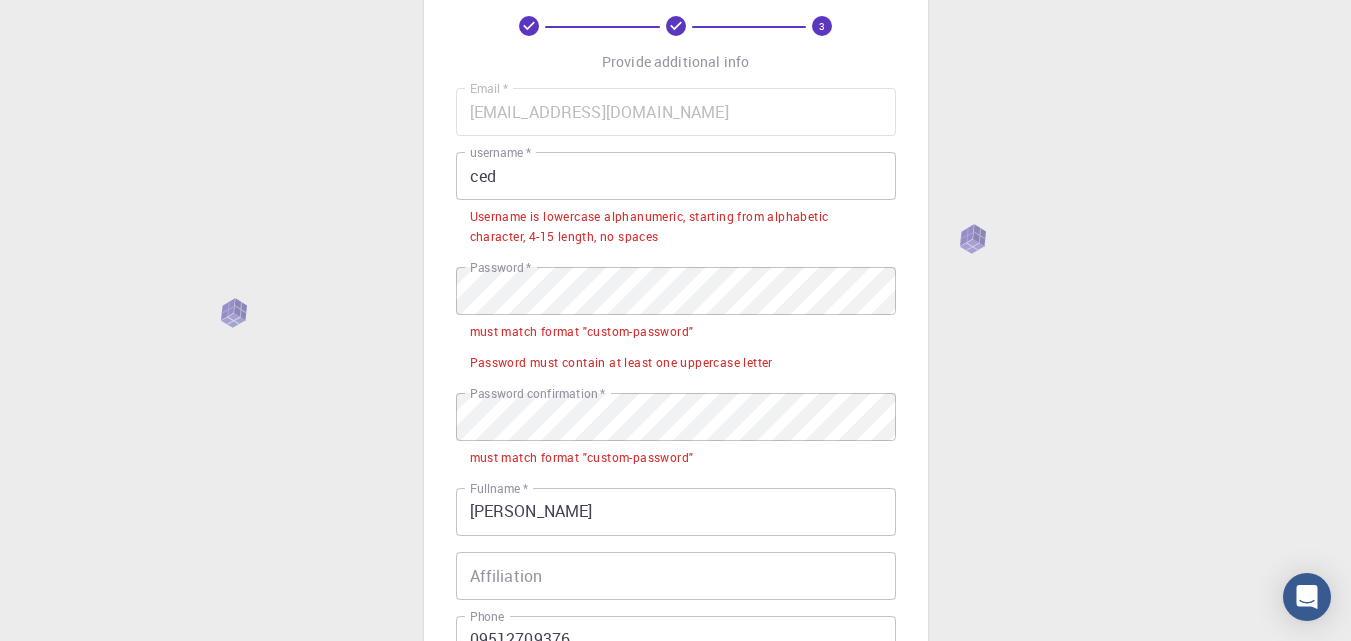 scroll, scrollTop: 100, scrollLeft: 0, axis: vertical 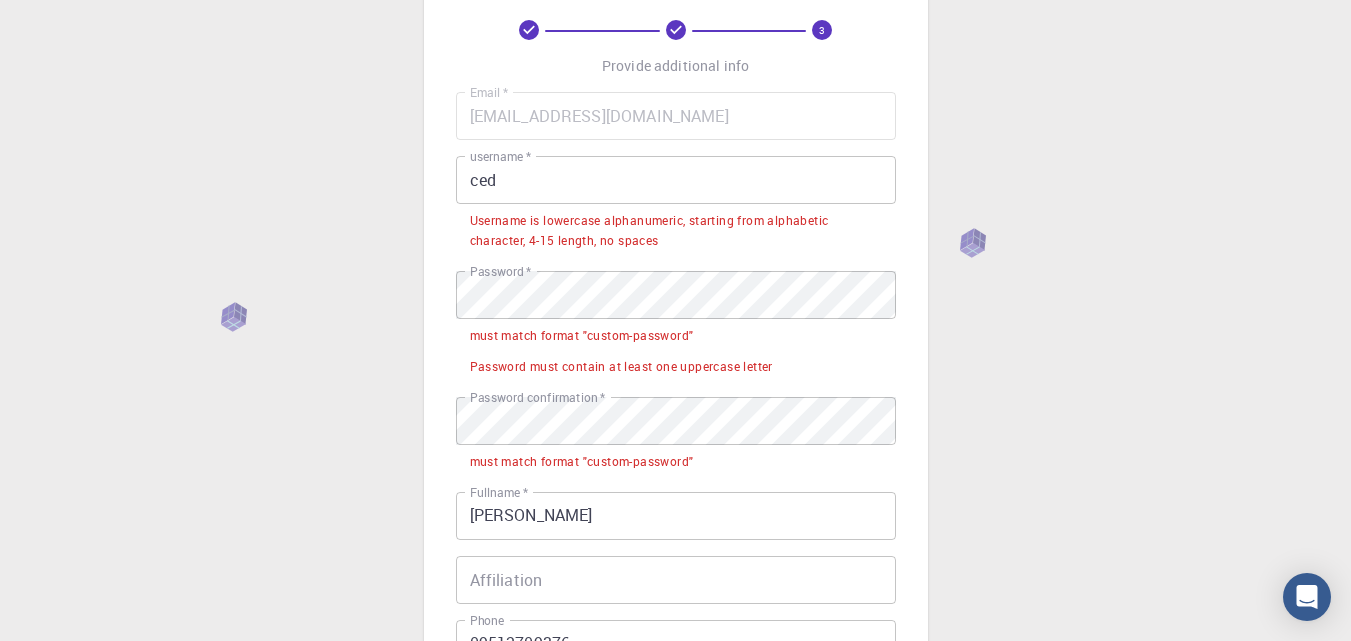 click on "ced" at bounding box center [676, 180] 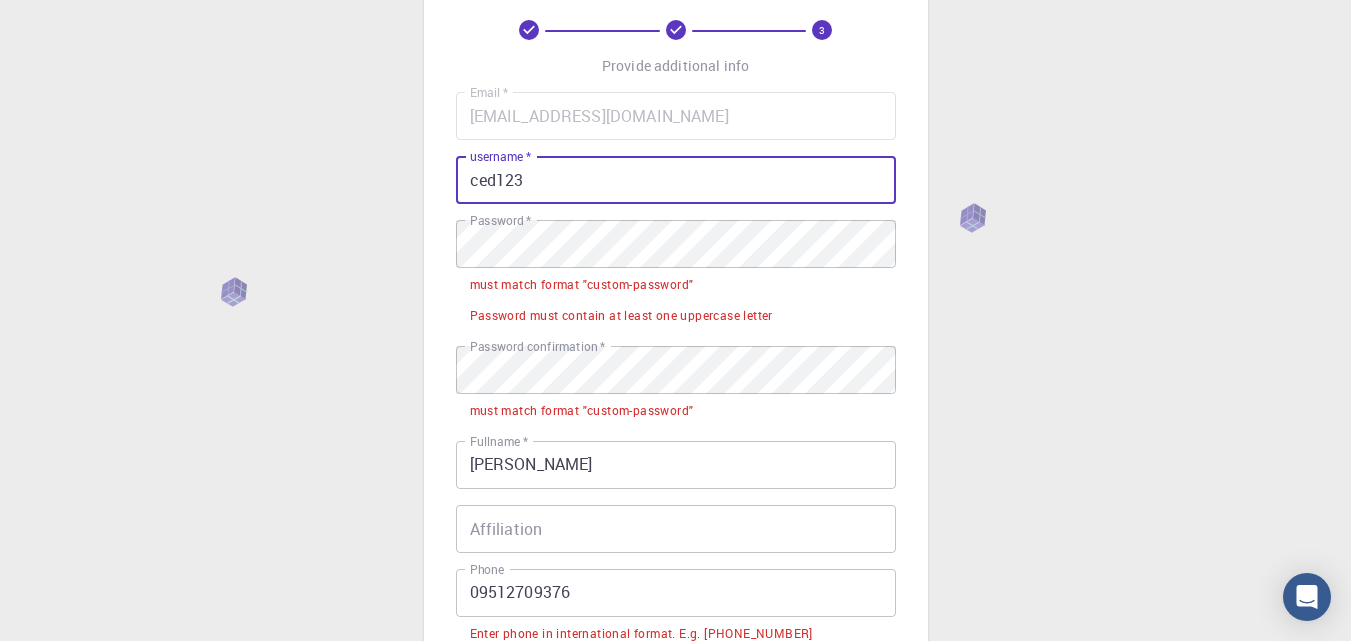 type on "ced123" 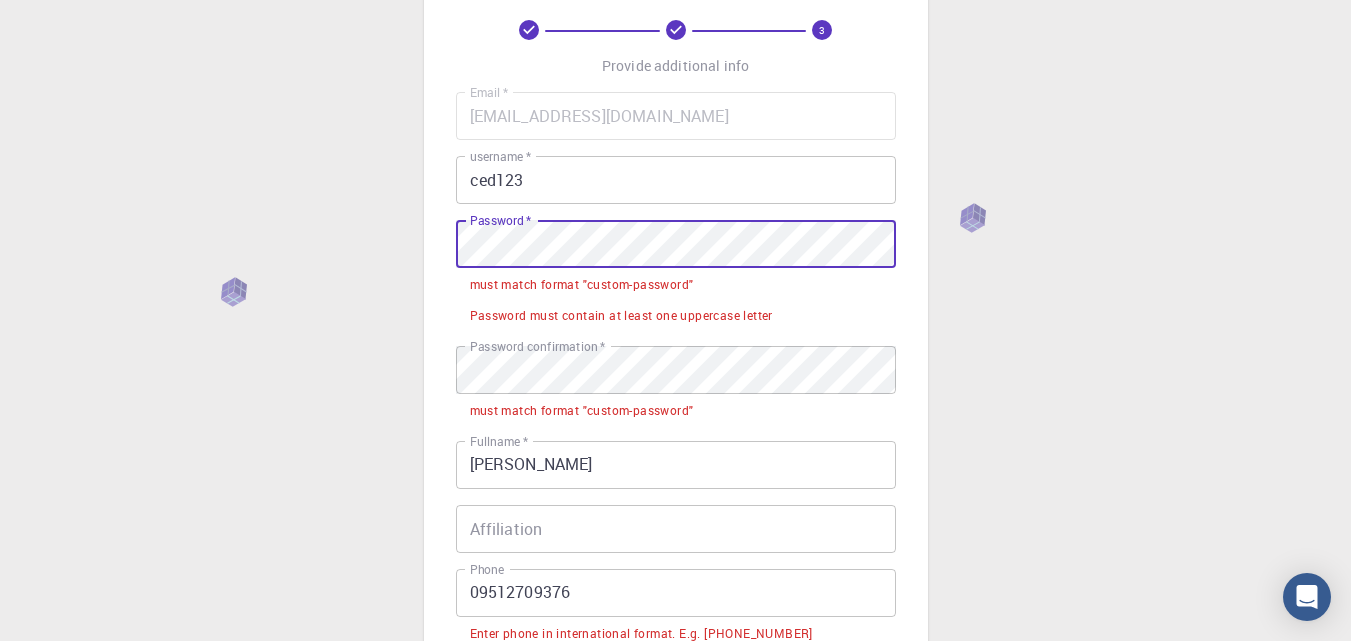 click on "3 Provide additional info Email   * [EMAIL_ADDRESS][DOMAIN_NAME] Email   * username   * ced123 username   * Password   * Password   * must match format "custom-password" Password must contain at least one uppercase letter Password confirmation   * Password confirmation   * must match format "custom-password" Fullname   * [PERSON_NAME] Fullname   * Affiliation Affiliation Phone 09512709376 Phone Enter phone in international format. E.g. [PHONE_NUMBER] Description Description I accept the  Terms of Service / Privacy Policy  * REGISTER Already on Mat3ra? Sign in" at bounding box center [676, 421] 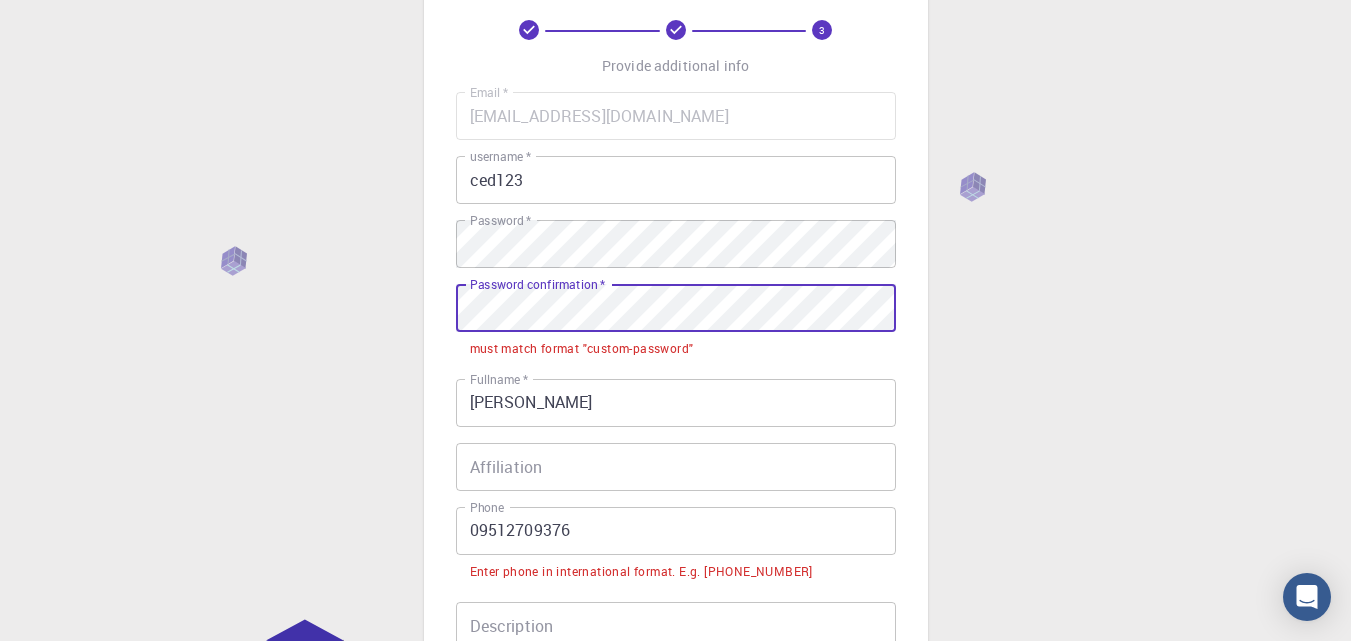 click on "3 Provide additional info Email   * [EMAIL_ADDRESS][DOMAIN_NAME] Email   * username   * ced123 username   * Password   * Password   * Password confirmation   * Password confirmation   * must match format "custom-password" Fullname   * [PERSON_NAME] Fullname   * Affiliation Affiliation Phone 09512709376 Phone Enter phone in international format. E.g. [PHONE_NUMBER] Description Description I accept the  Terms of Service / Privacy Policy  * REGISTER Already on Mat3ra? Sign in" at bounding box center (676, 390) 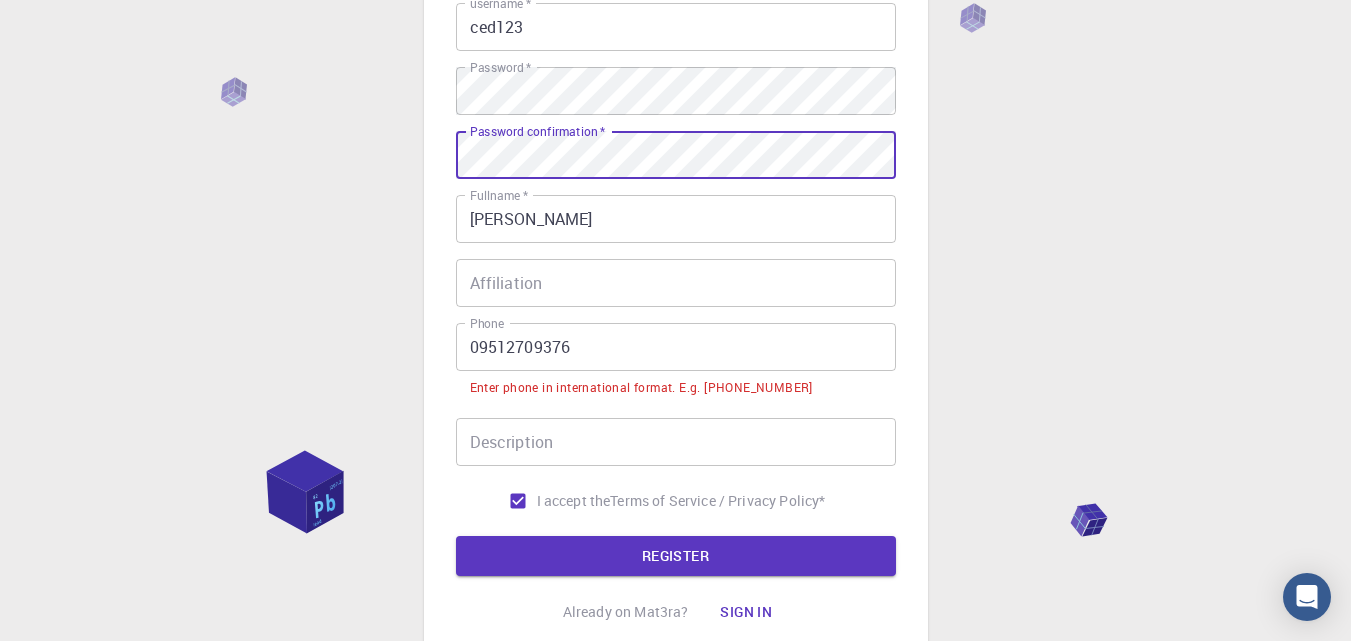 scroll, scrollTop: 300, scrollLeft: 0, axis: vertical 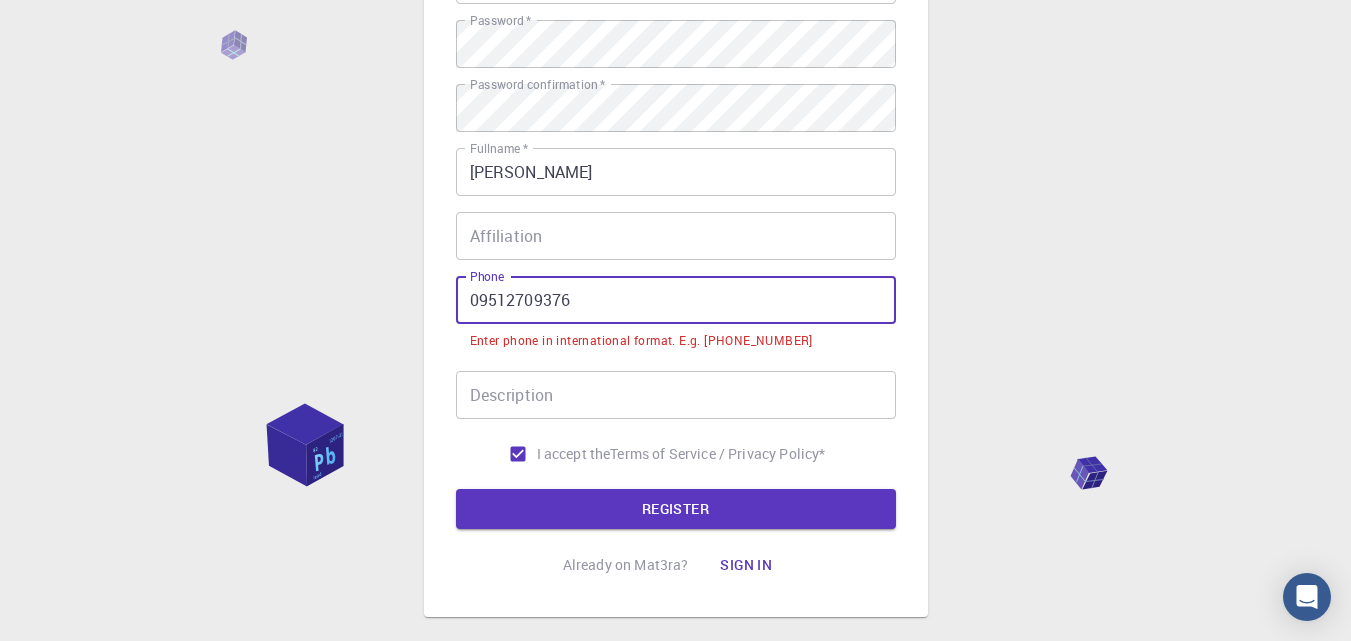 drag, startPoint x: 551, startPoint y: 298, endPoint x: 479, endPoint y: 301, distance: 72.06247 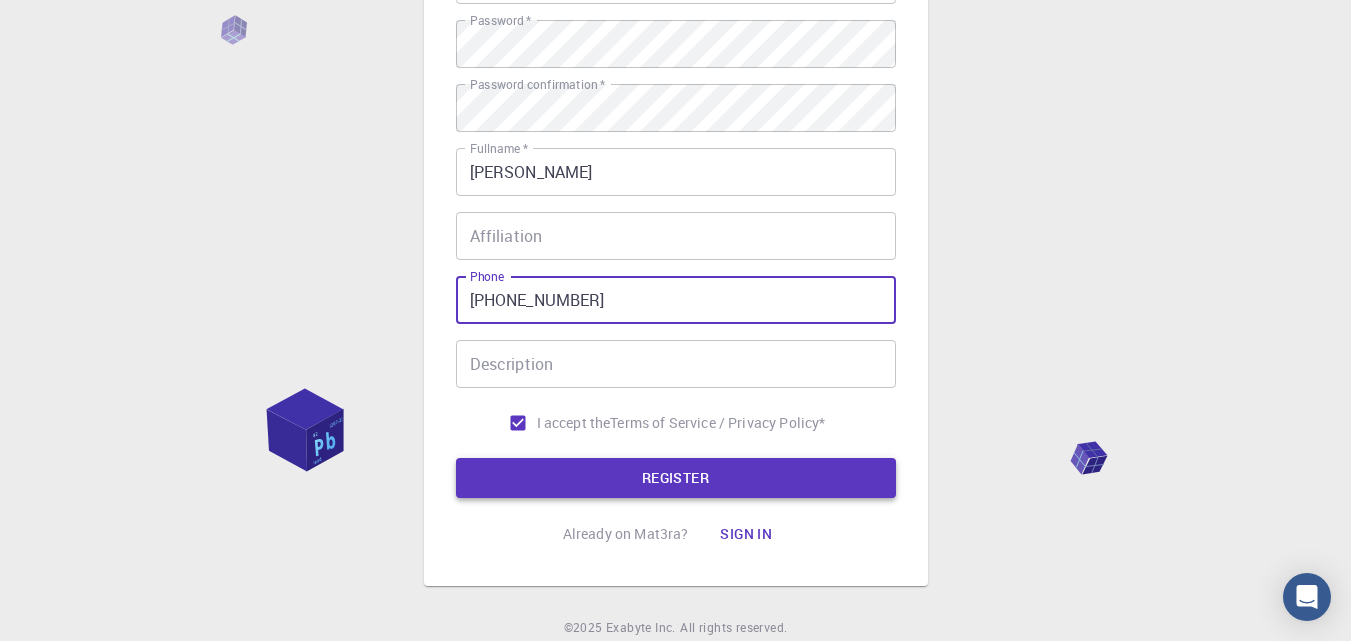 type on "[PHONE_NUMBER]" 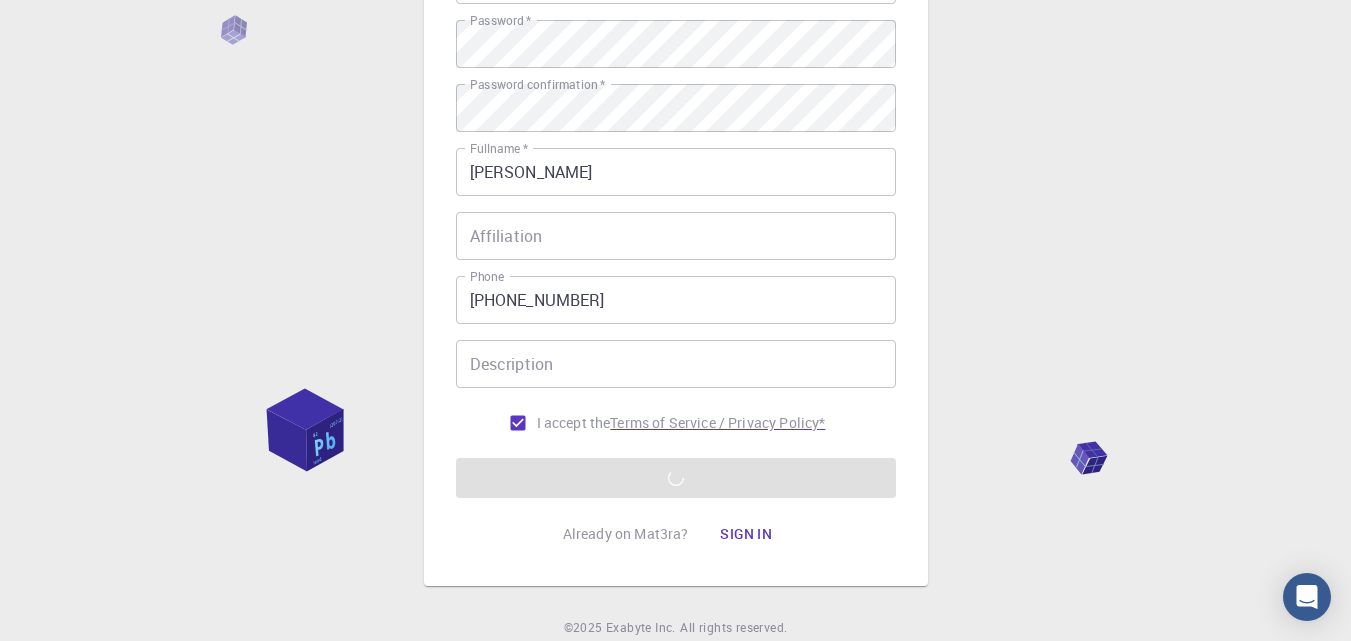 scroll, scrollTop: 377, scrollLeft: 0, axis: vertical 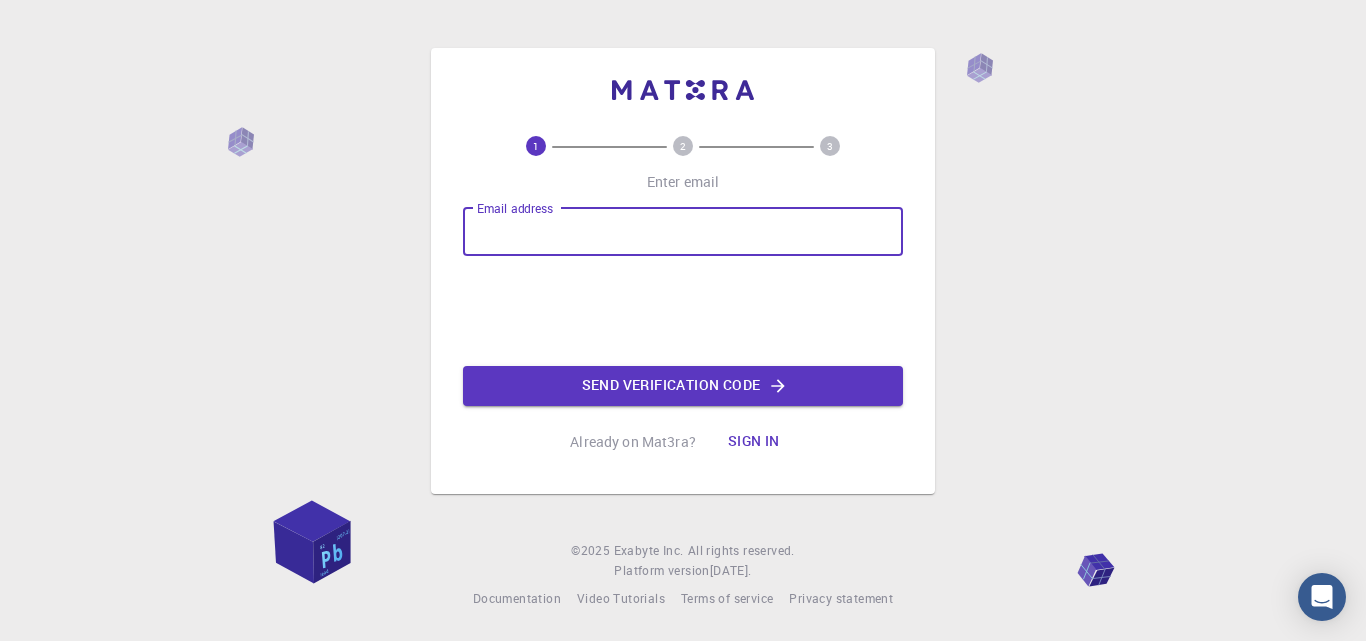 click on "Email address" at bounding box center (683, 232) 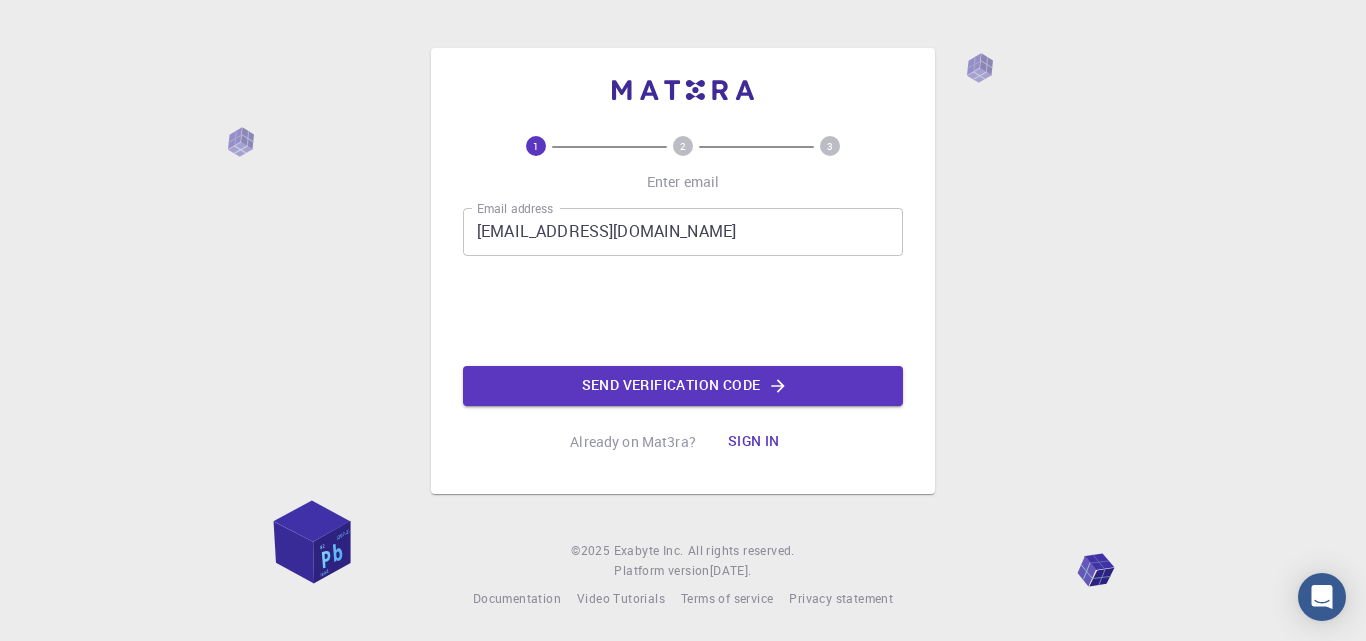 click on "Sign in" at bounding box center (754, 442) 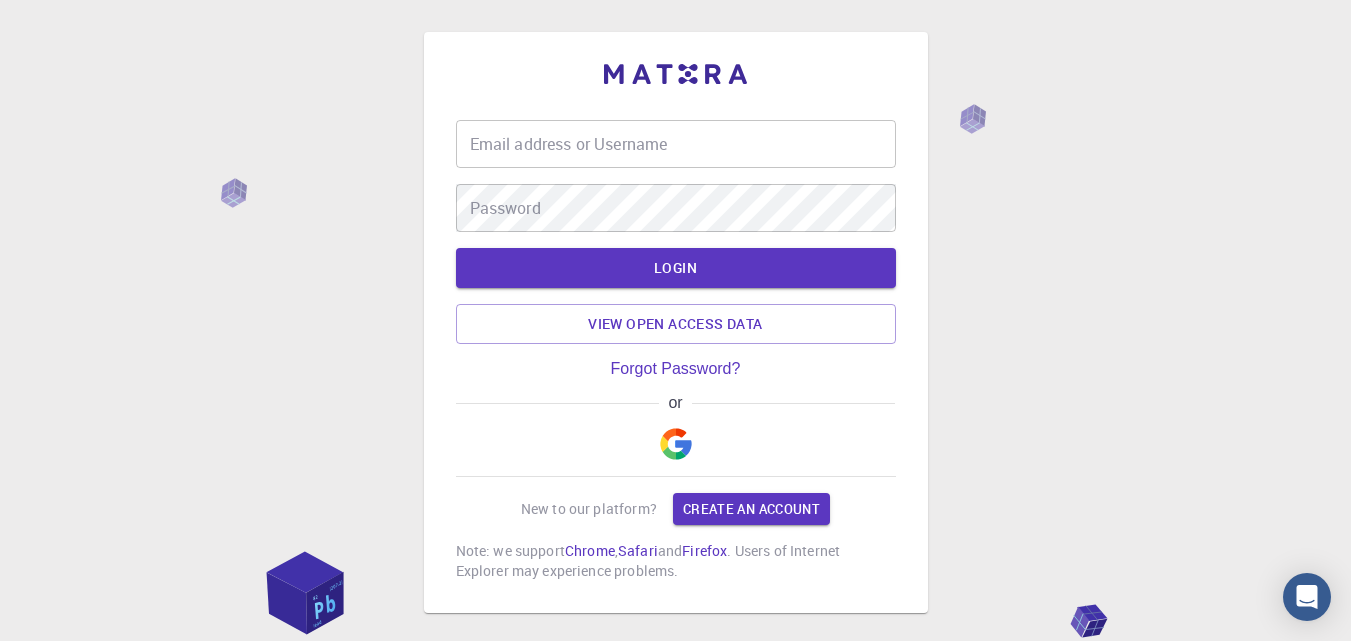 click at bounding box center (676, 444) 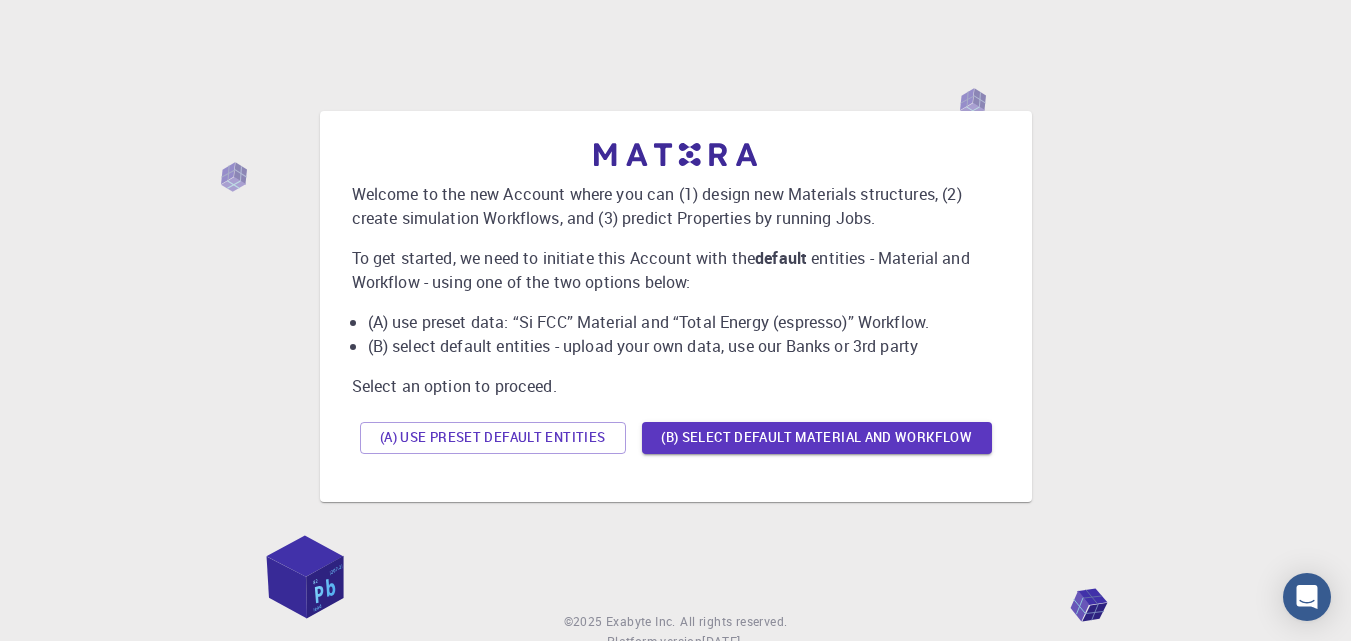 scroll, scrollTop: 0, scrollLeft: 0, axis: both 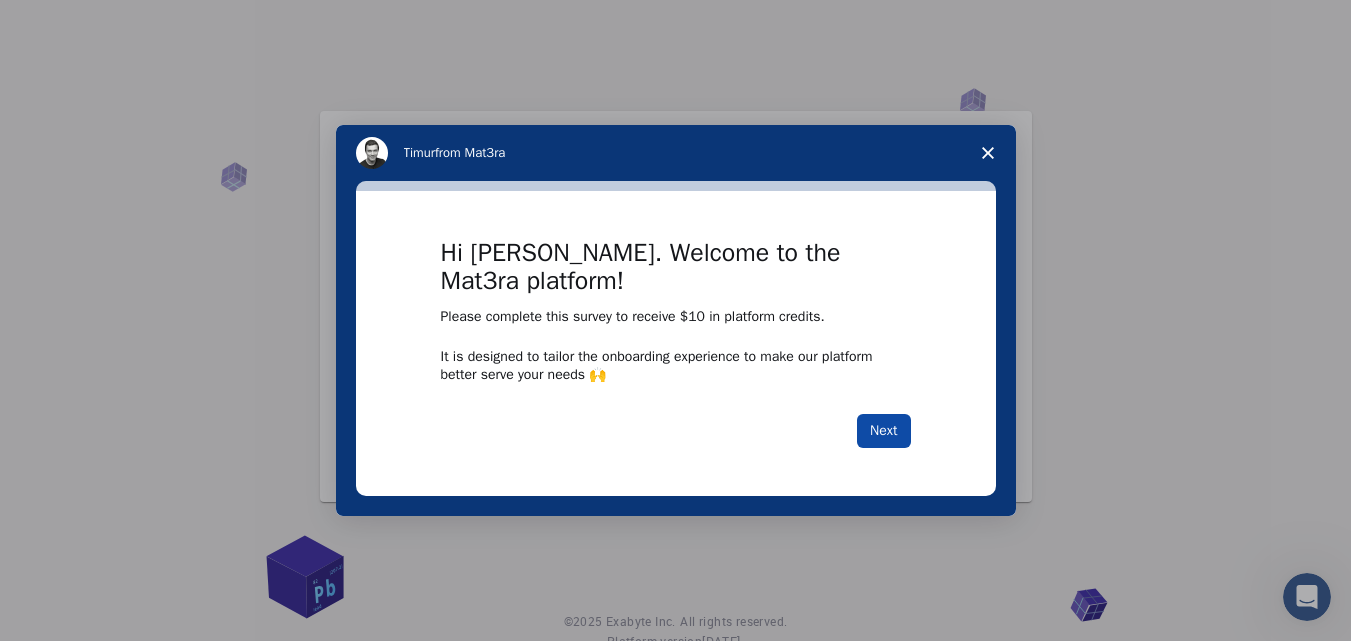 click on "Next" at bounding box center (883, 431) 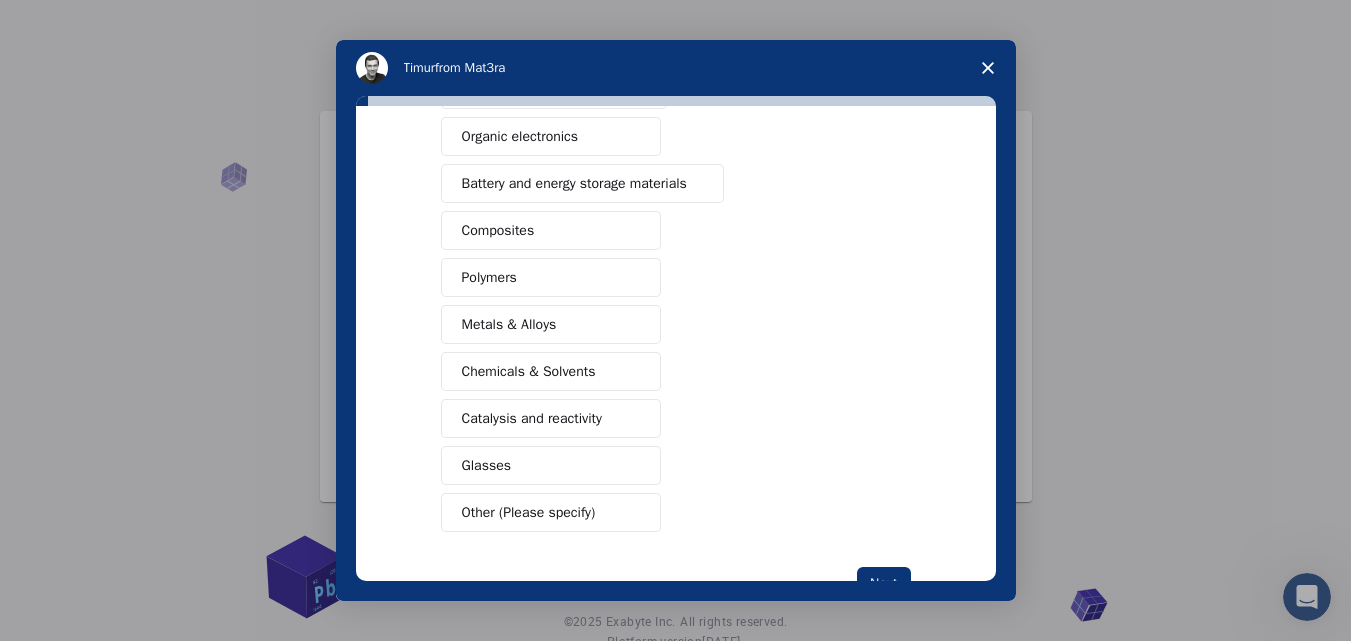 scroll, scrollTop: 300, scrollLeft: 0, axis: vertical 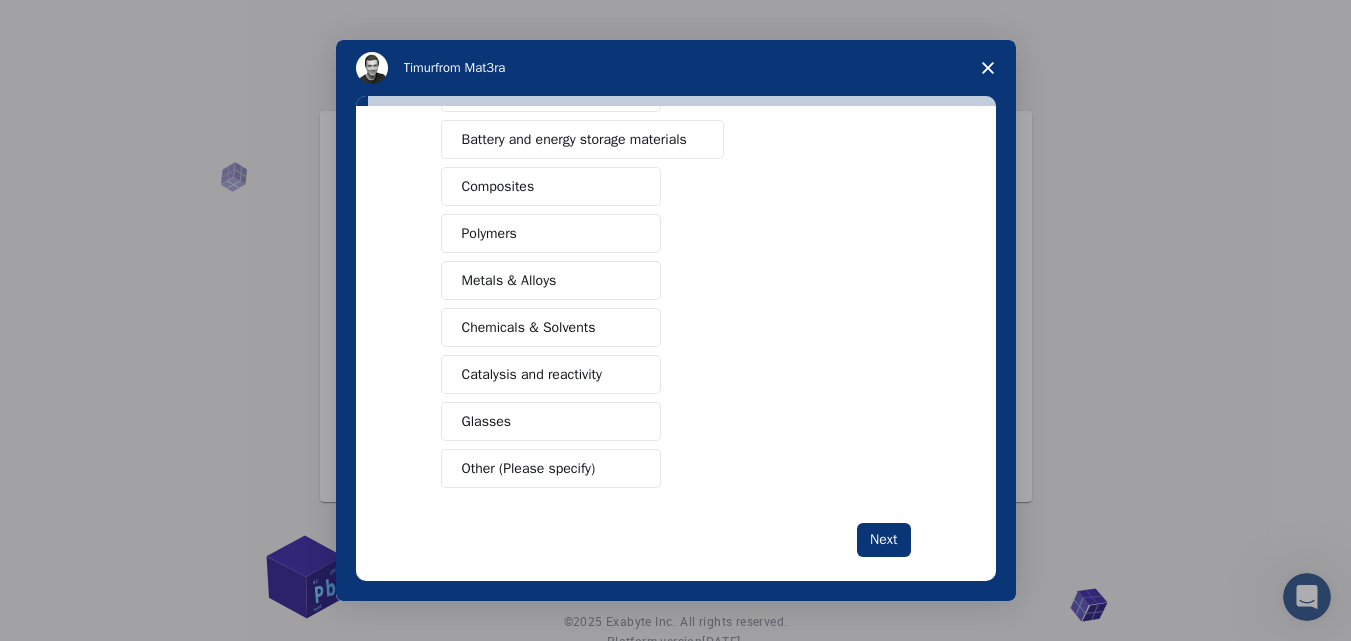 click on "Metals & Alloys" at bounding box center [551, 280] 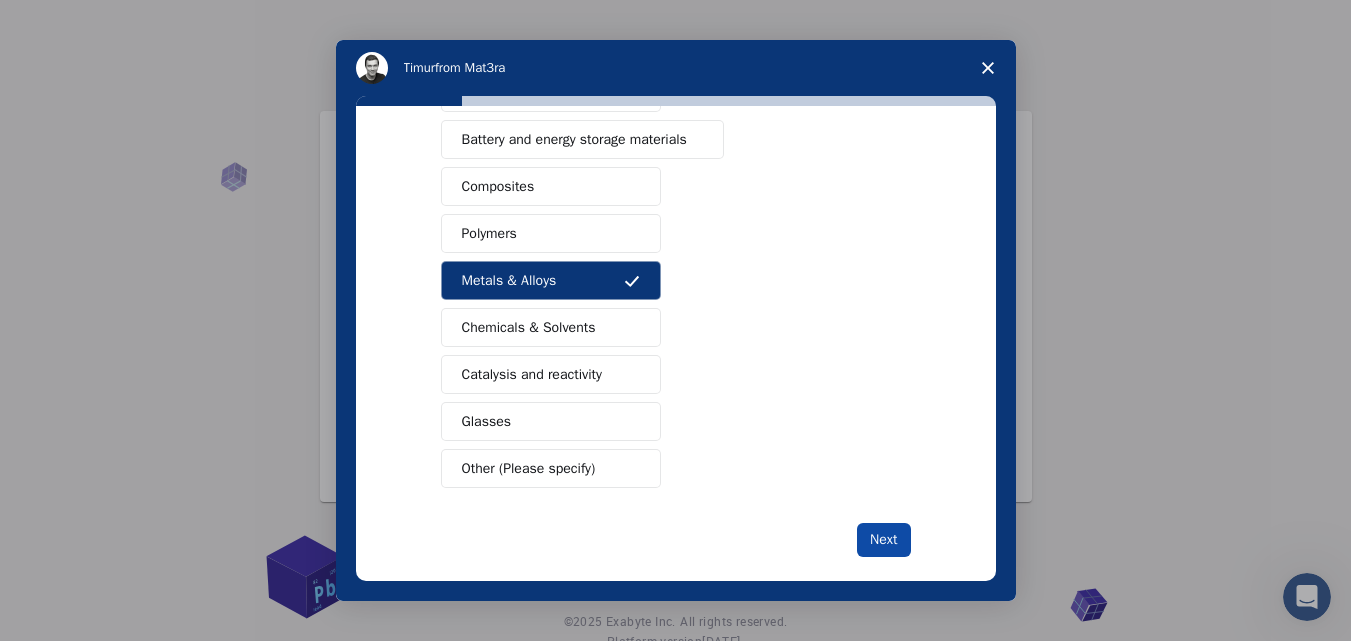 click on "Next" at bounding box center [883, 540] 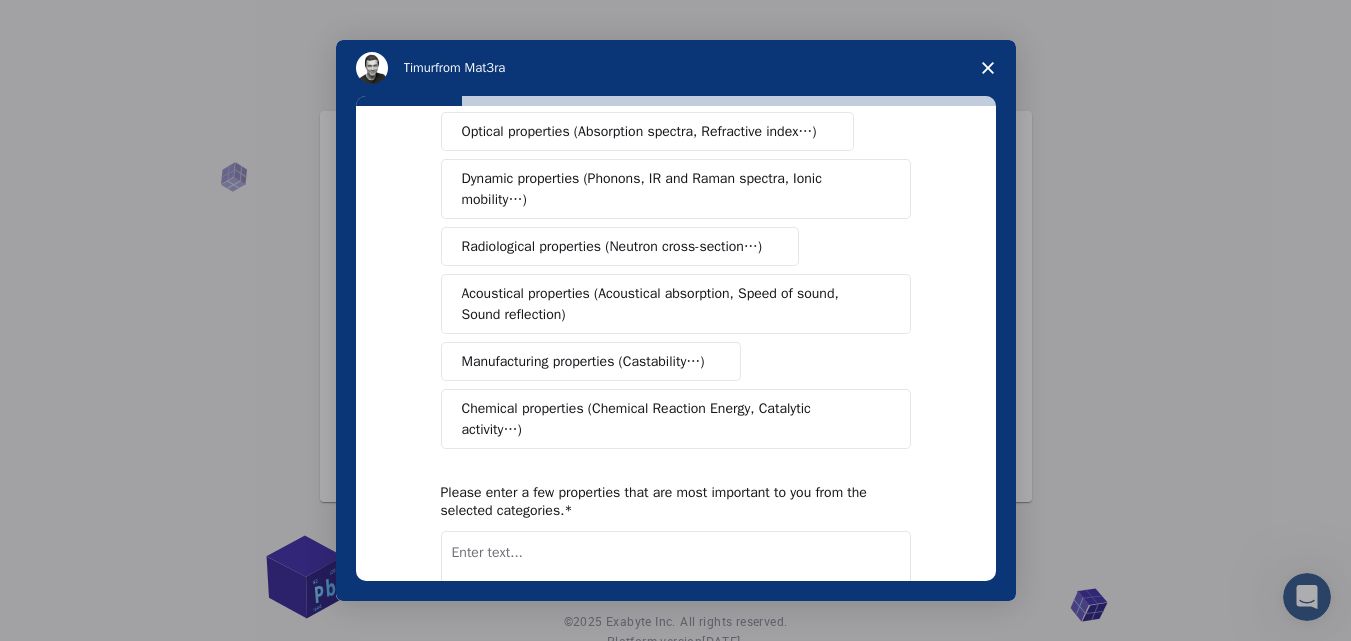 scroll, scrollTop: 0, scrollLeft: 0, axis: both 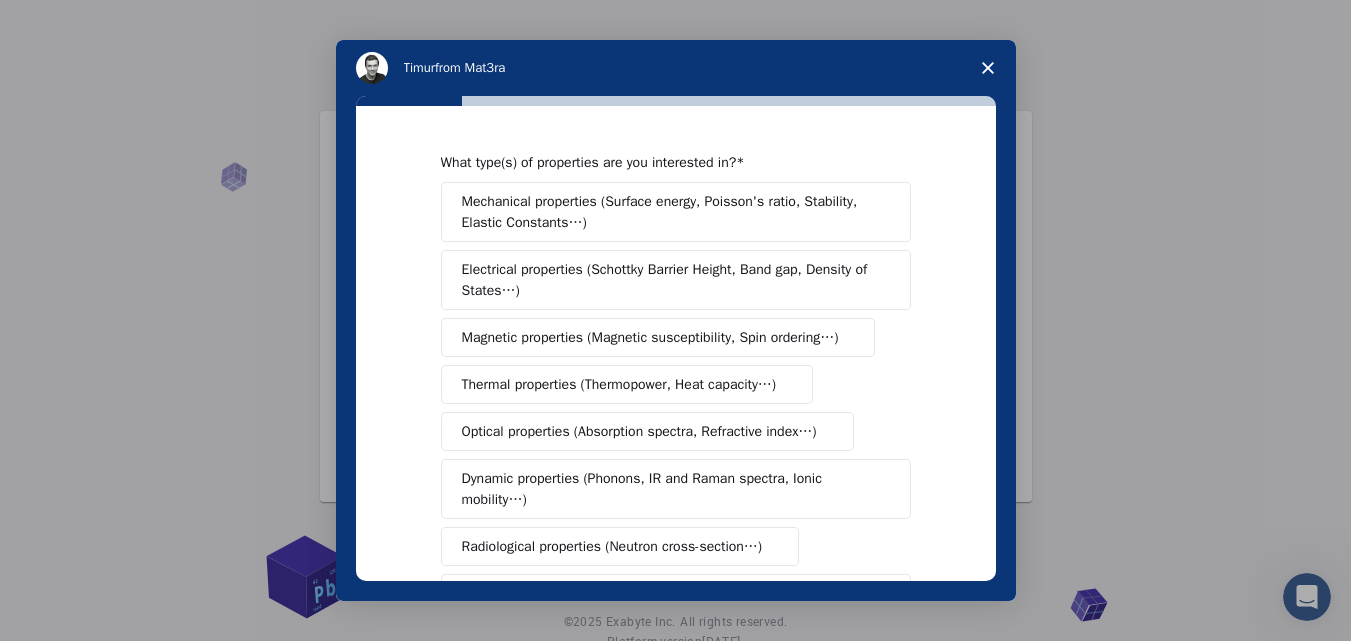 click on "Mechanical properties (Surface energy, Poisson's ratio, Stability, Elastic Constants…)" at bounding box center [669, 212] 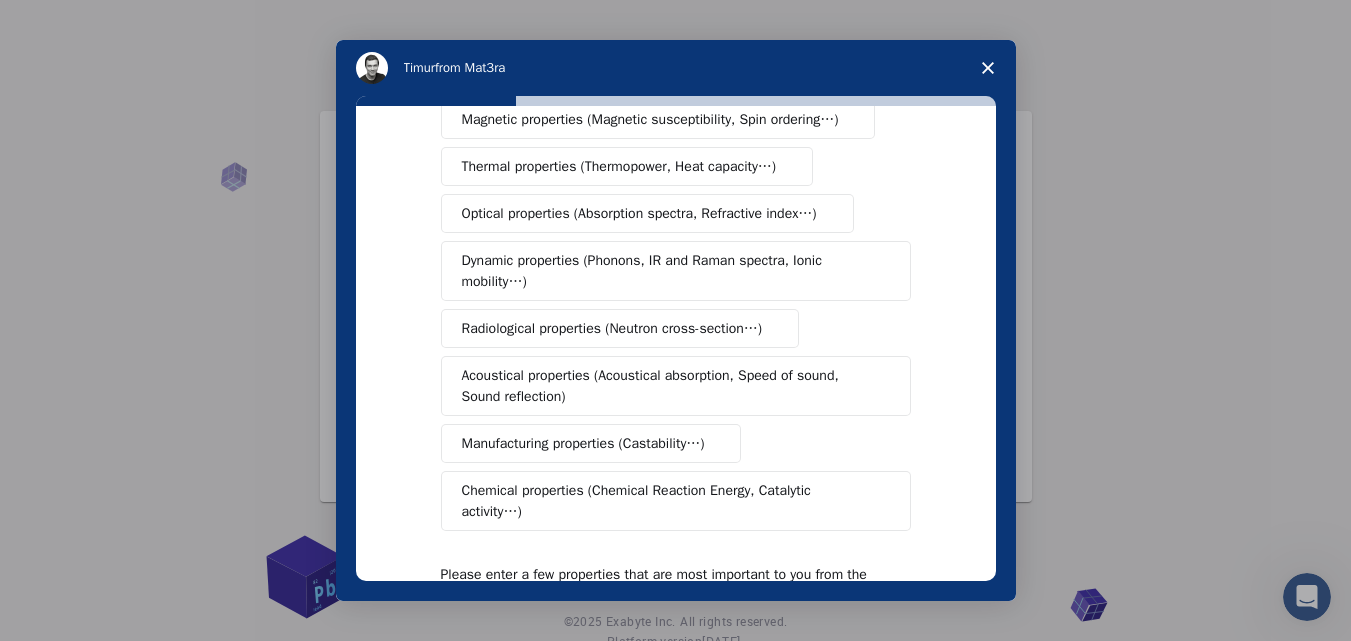scroll, scrollTop: 0, scrollLeft: 0, axis: both 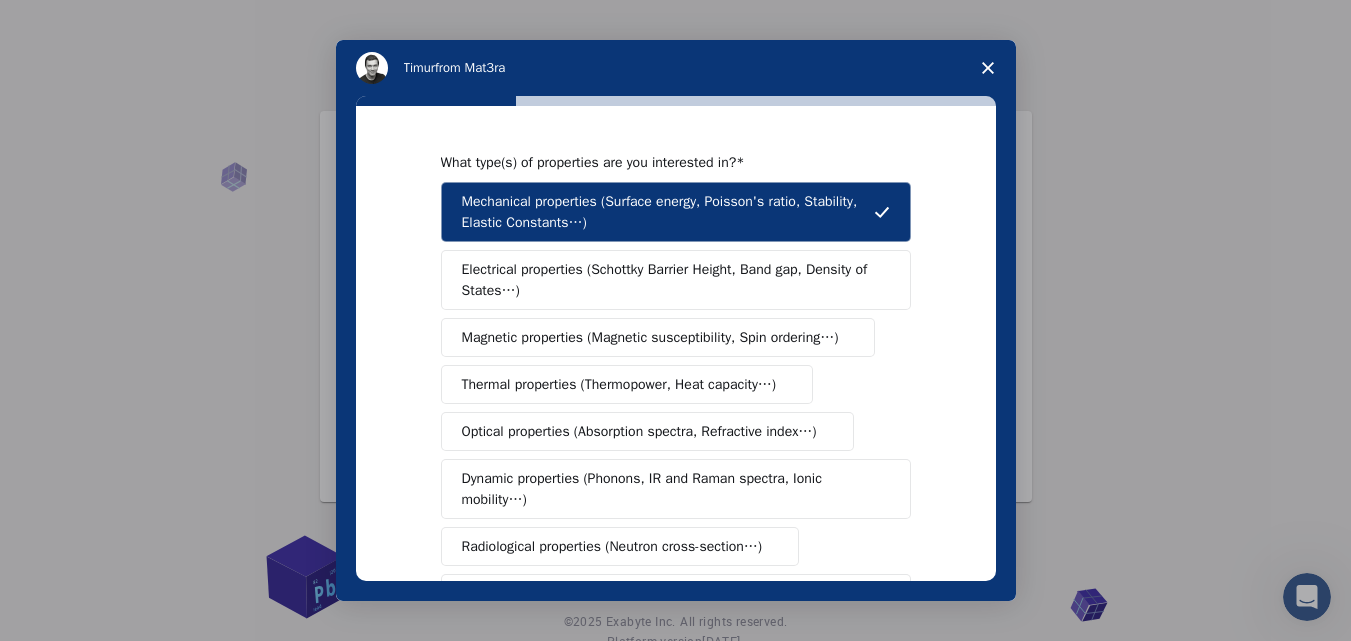 click on "Magnetic properties (Magnetic susceptibility, Spin ordering…)" at bounding box center (650, 337) 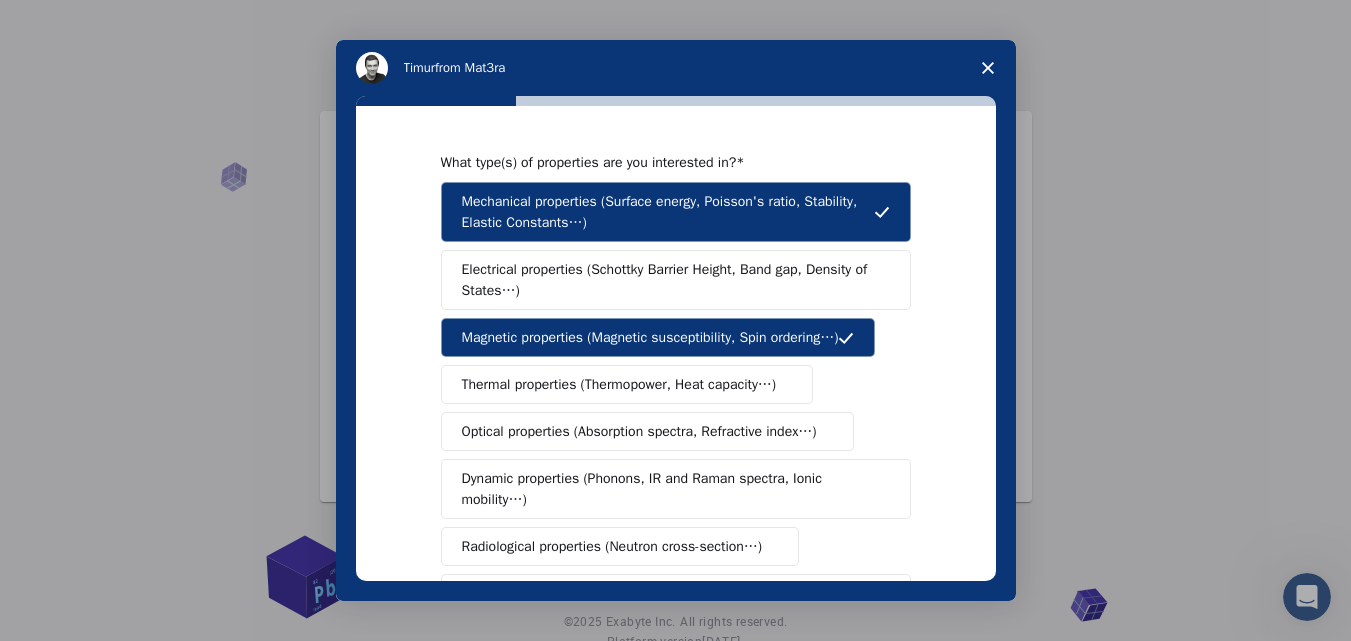 click on "Thermal properties (Thermopower, Heat capacity…)" at bounding box center (619, 384) 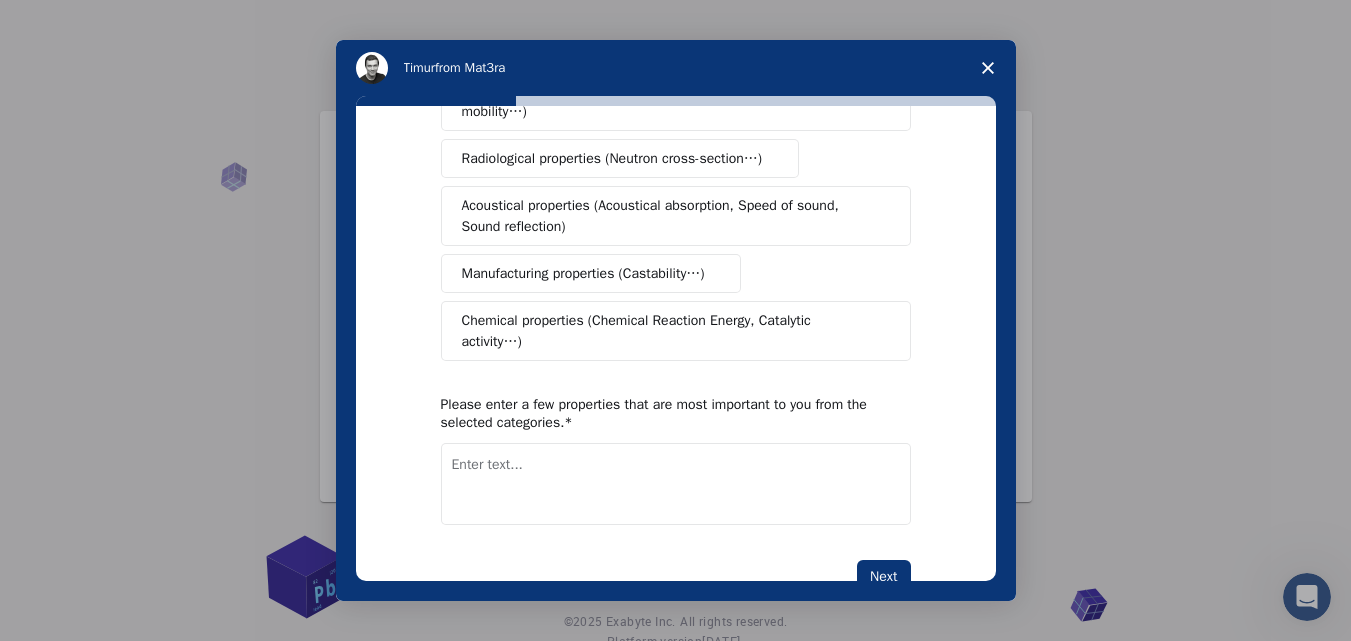 scroll, scrollTop: 428, scrollLeft: 0, axis: vertical 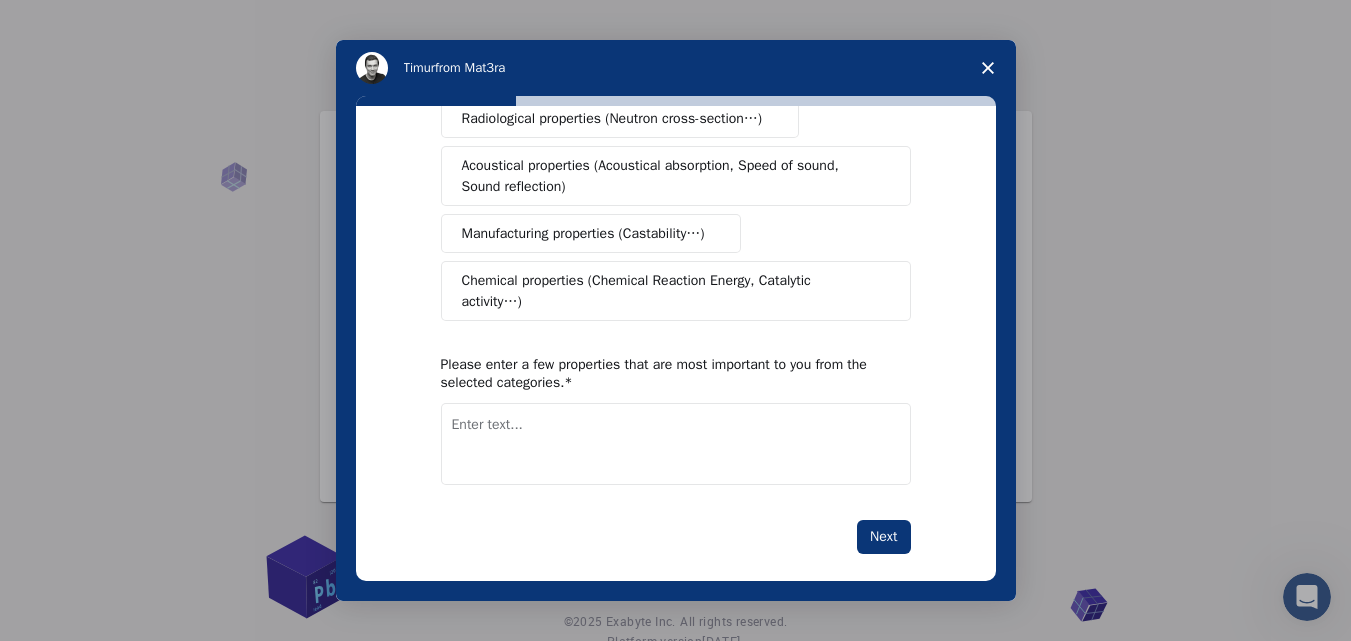 click on "Chemical properties (Chemical Reaction Energy, Catalytic activity…)" at bounding box center [668, 291] 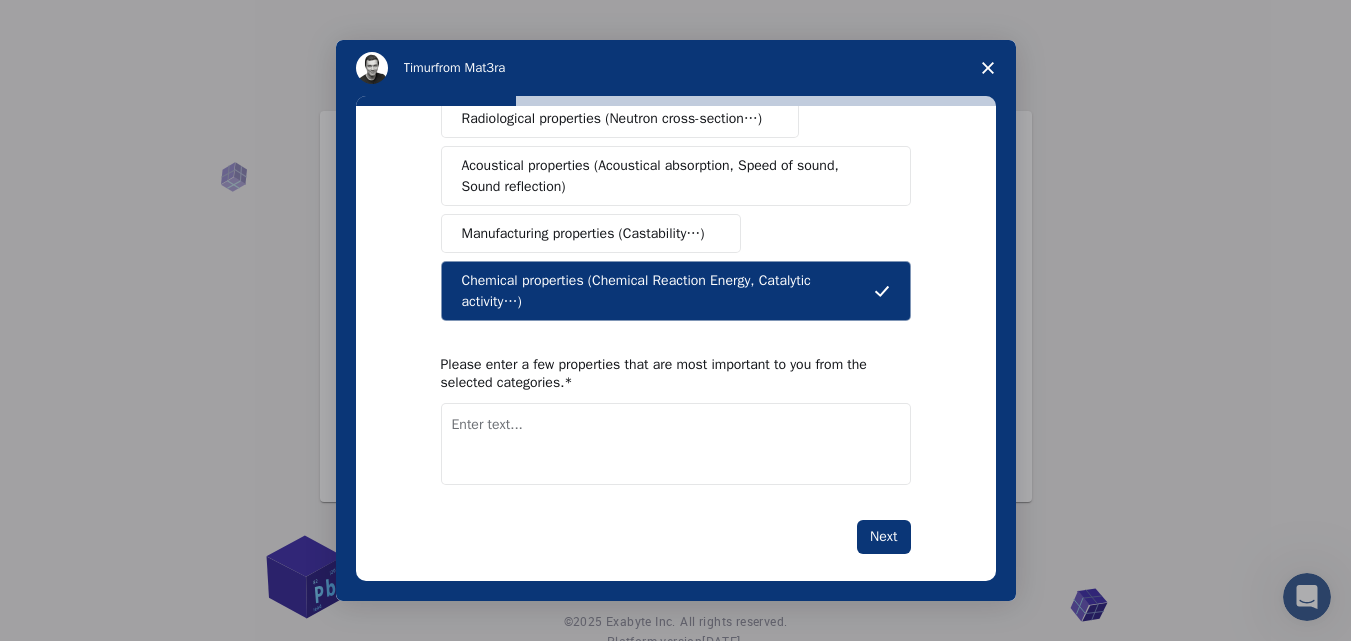 click on "Manufacturing properties (Castability…)" at bounding box center (591, 233) 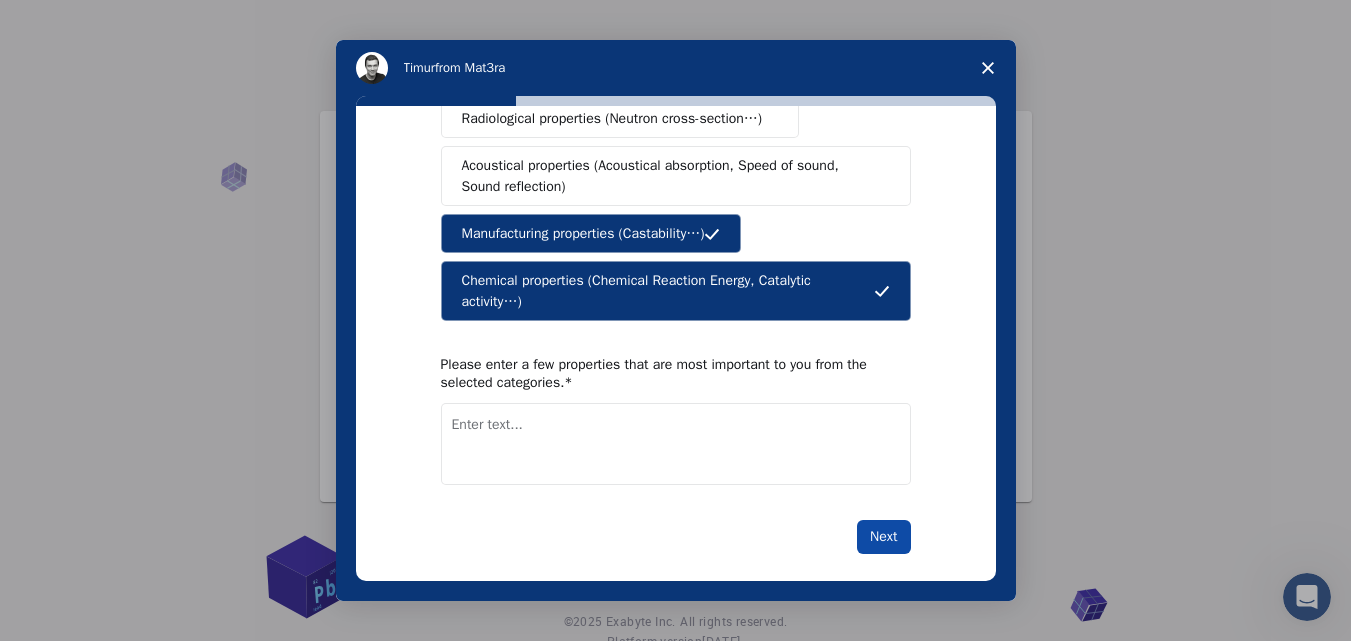 click on "Next" at bounding box center [883, 537] 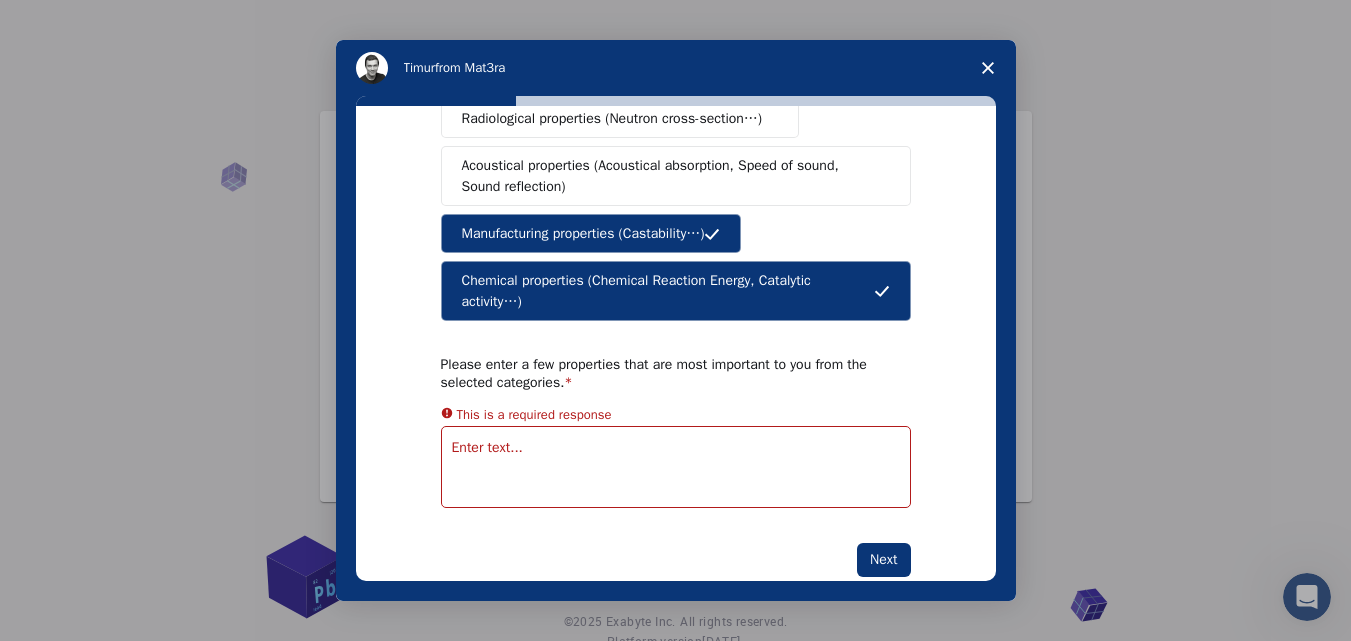click at bounding box center [676, 467] 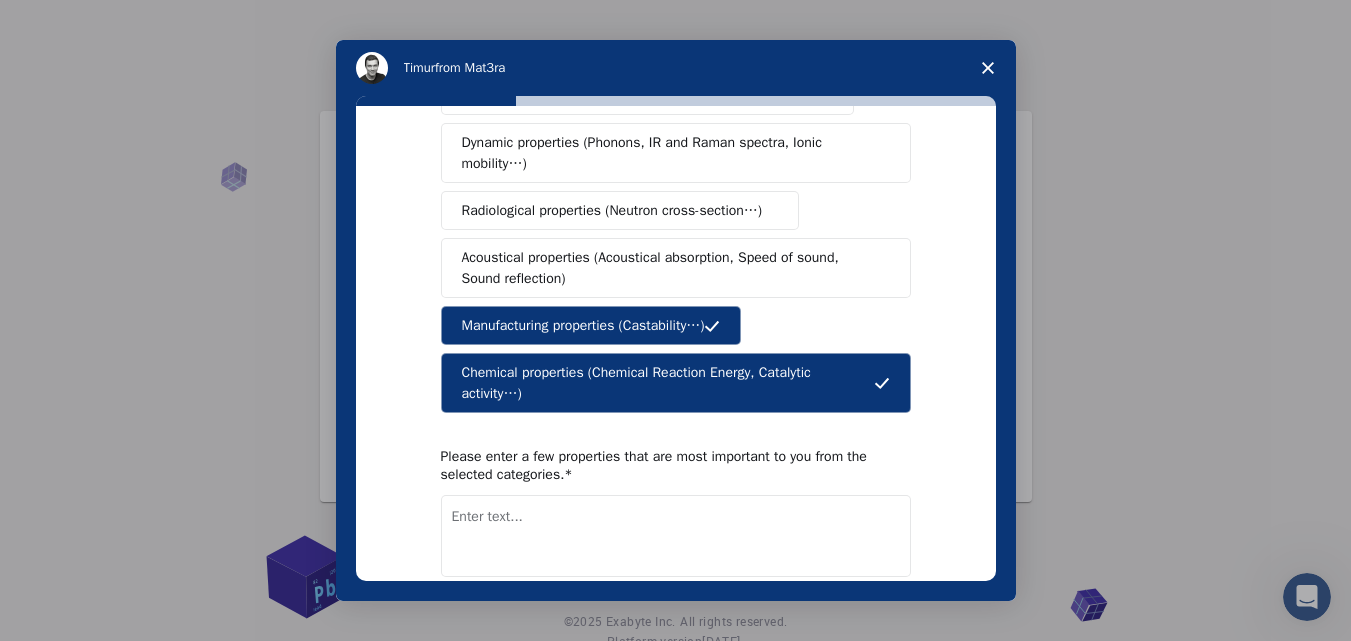 scroll, scrollTop: 428, scrollLeft: 0, axis: vertical 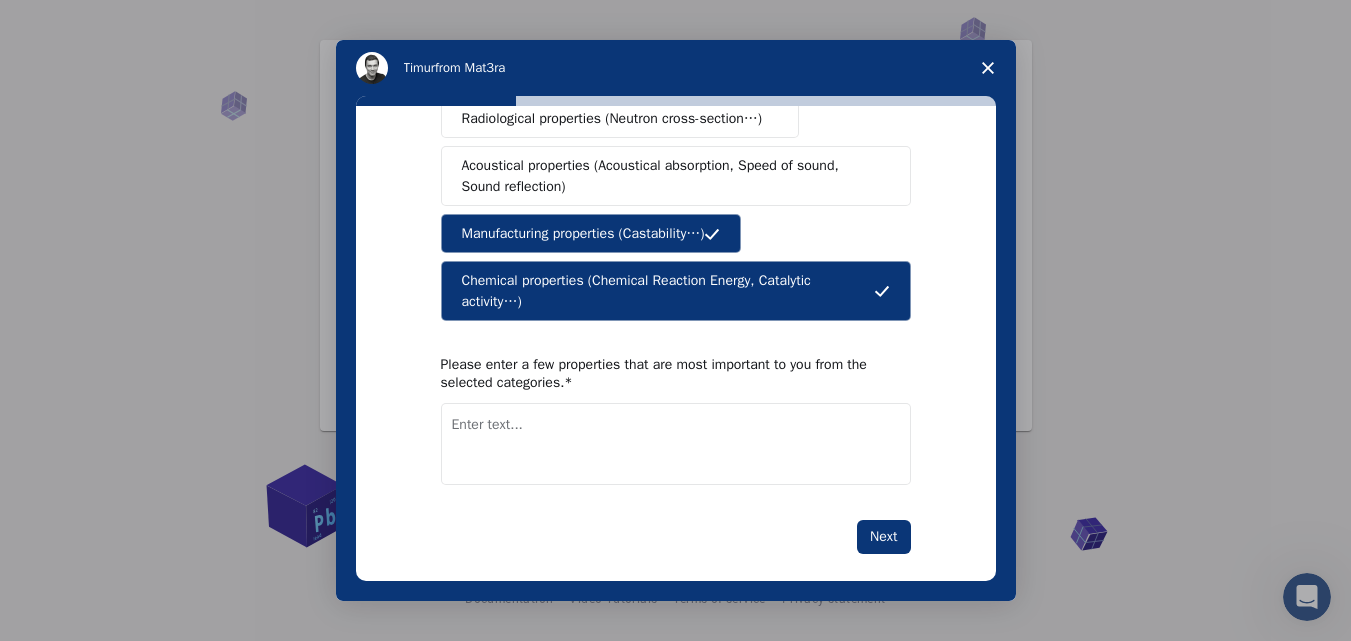 click at bounding box center [676, 444] 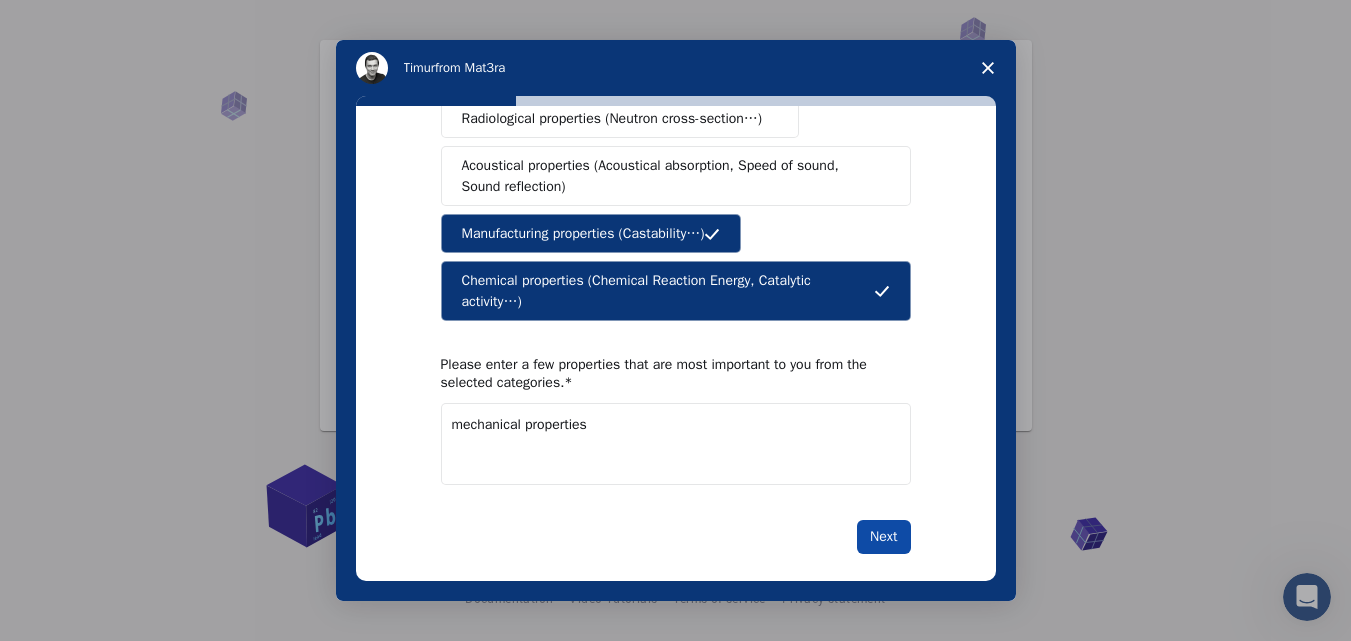 type on "mechanical properties" 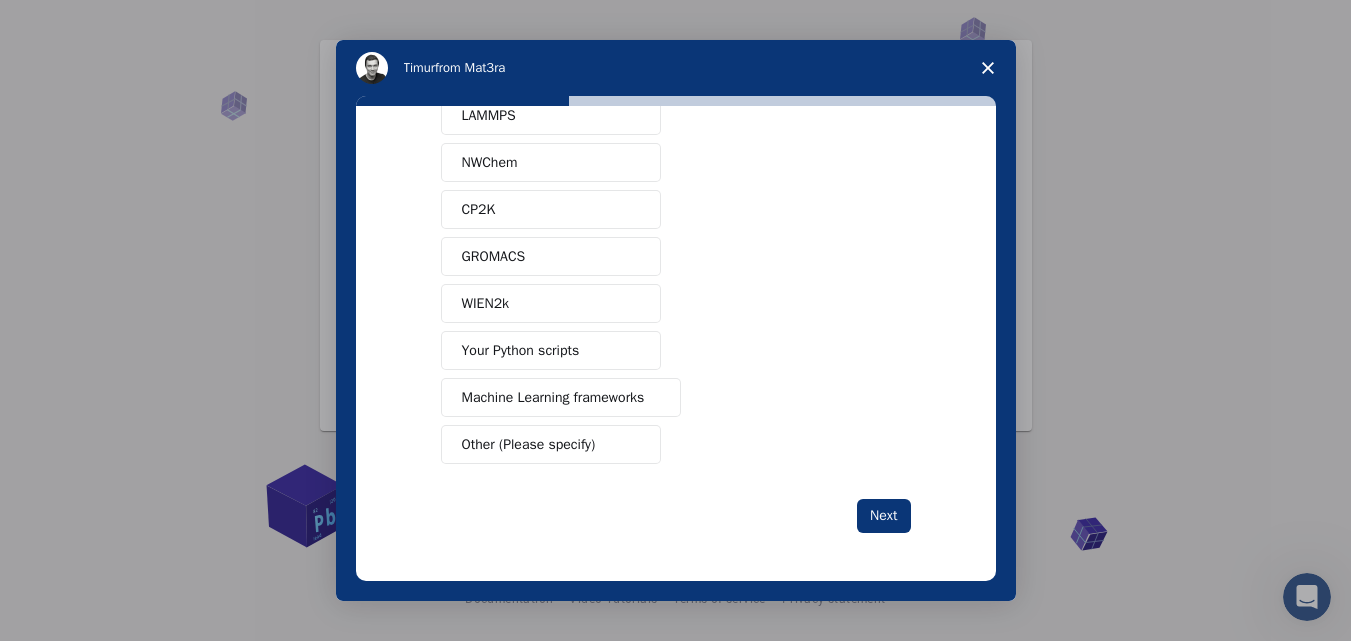scroll, scrollTop: 0, scrollLeft: 0, axis: both 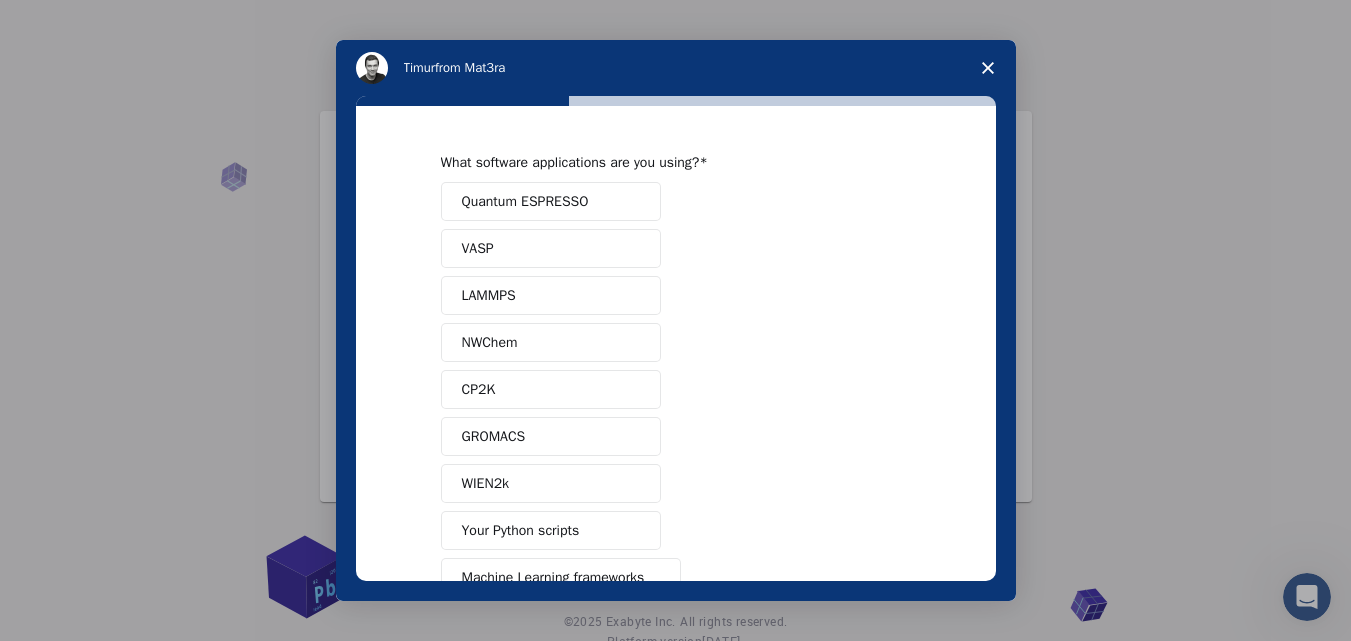 click 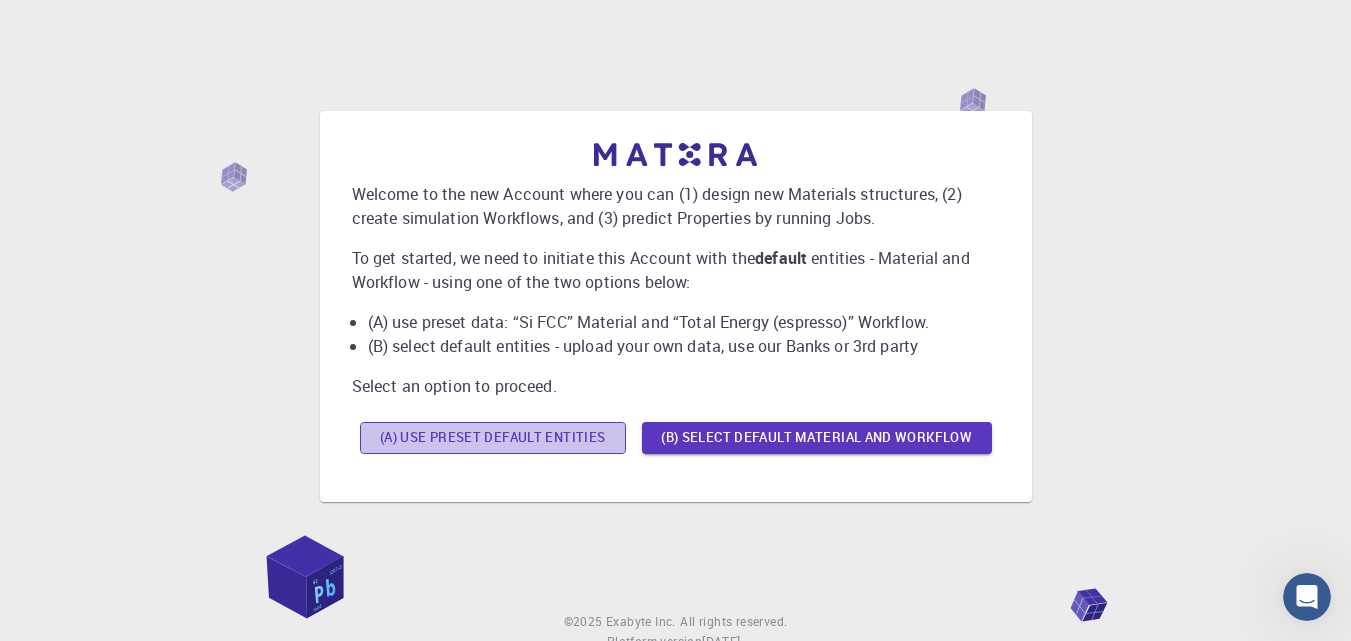 click on "(A) Use preset default entities" at bounding box center (493, 438) 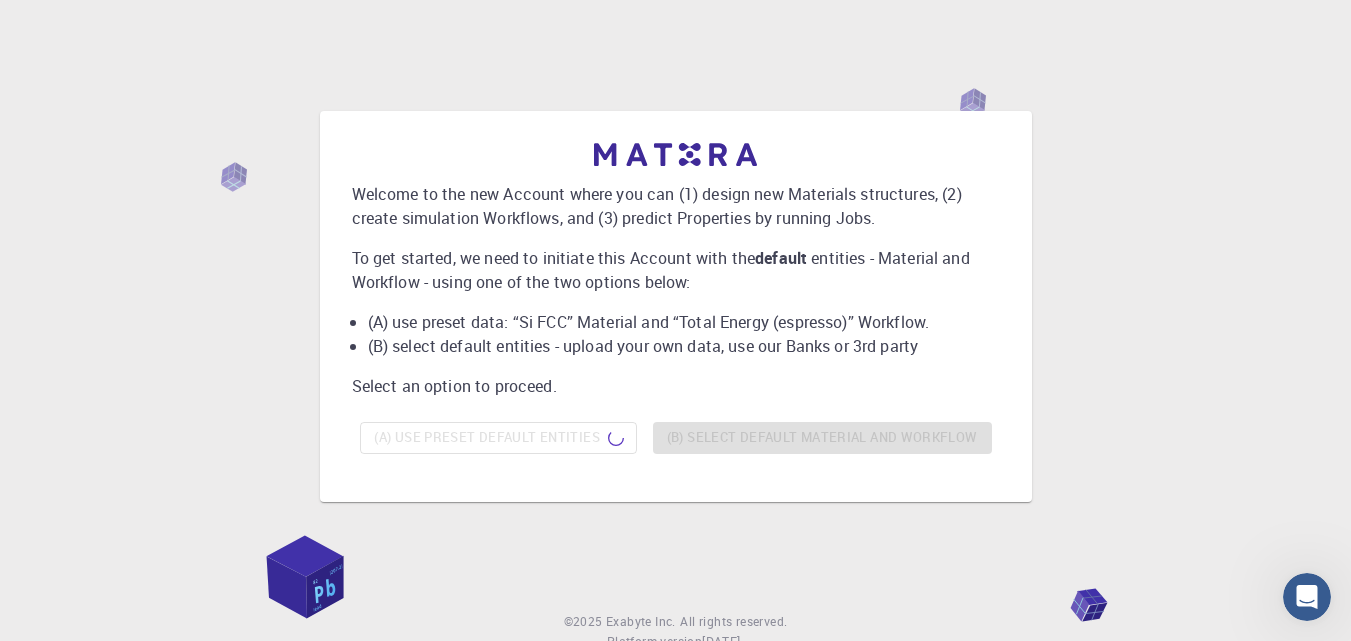 scroll, scrollTop: 71, scrollLeft: 0, axis: vertical 